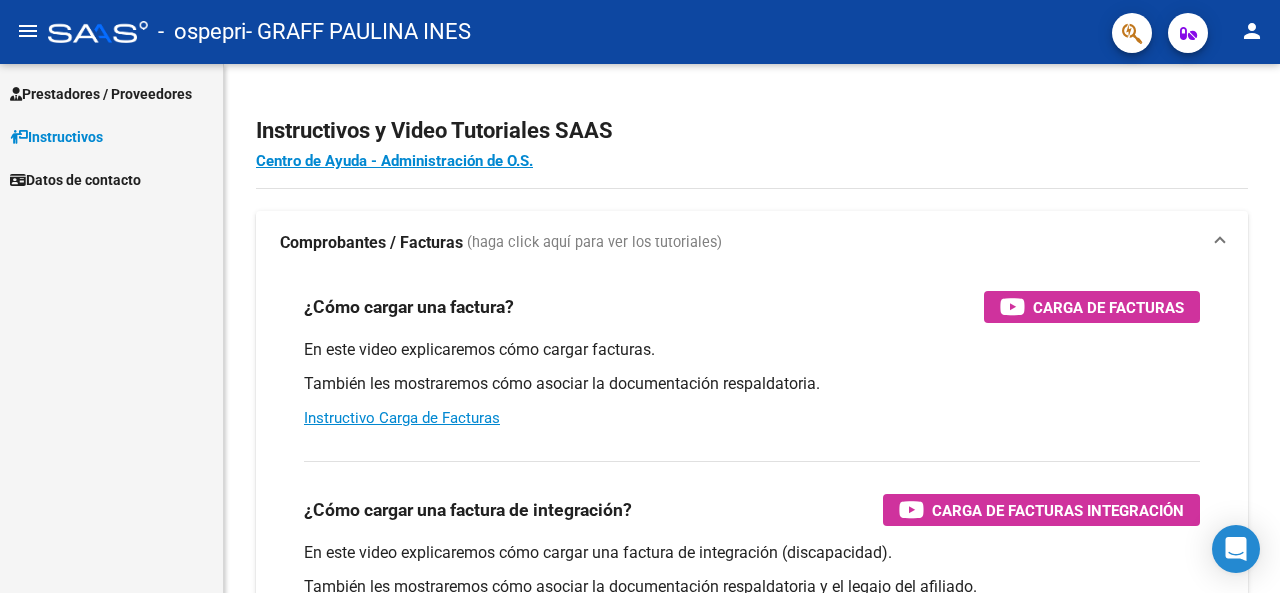 scroll, scrollTop: 0, scrollLeft: 0, axis: both 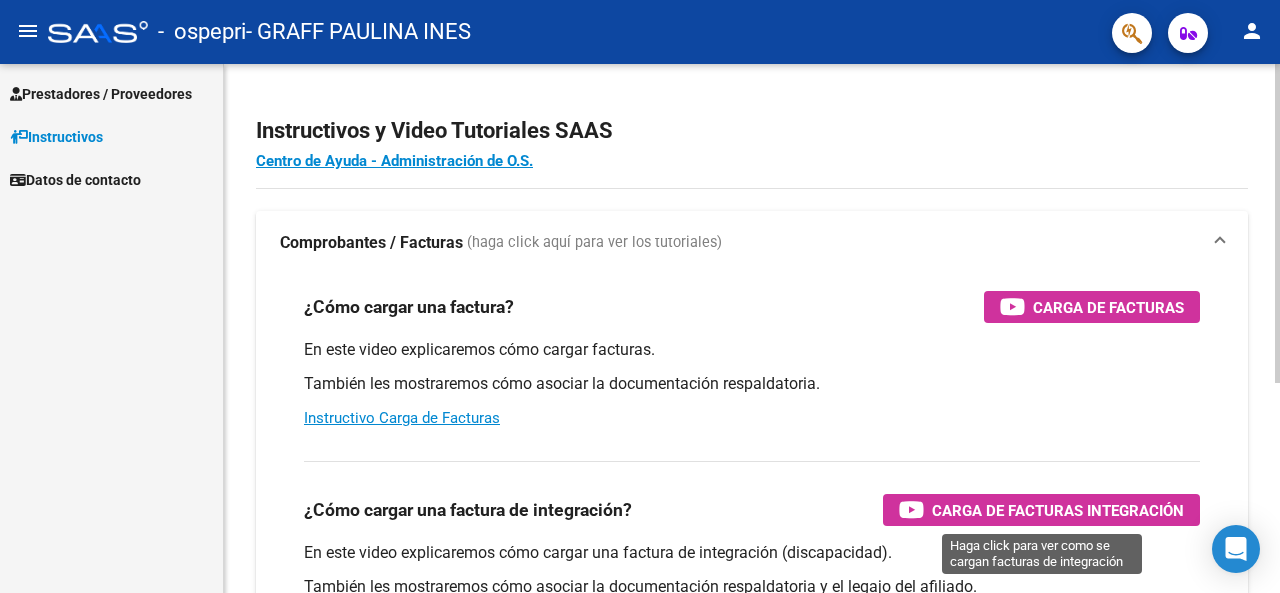 click on "Carga de Facturas Integración" at bounding box center (1058, 510) 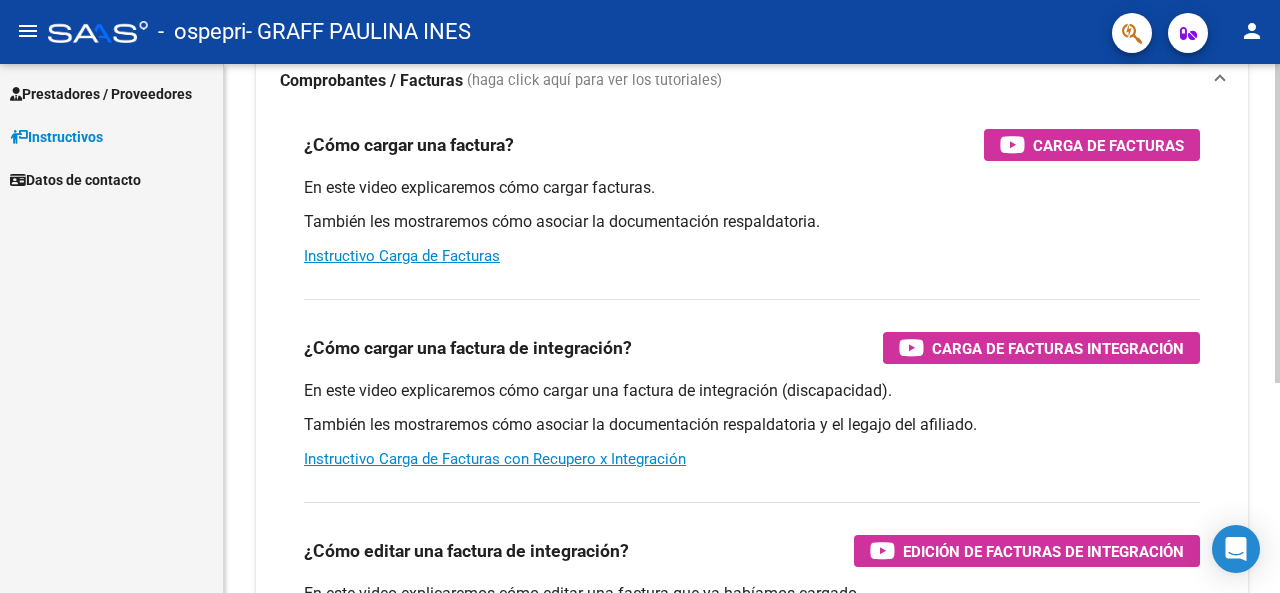 scroll, scrollTop: 155, scrollLeft: 0, axis: vertical 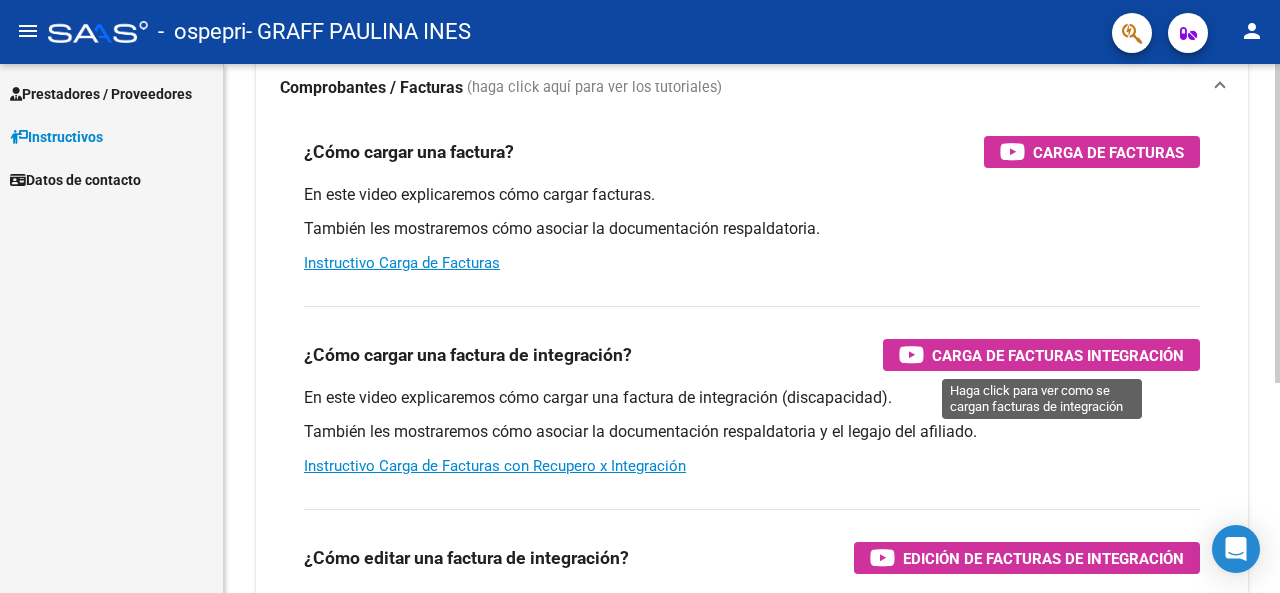 click on "Carga de Facturas Integración" at bounding box center (1058, 355) 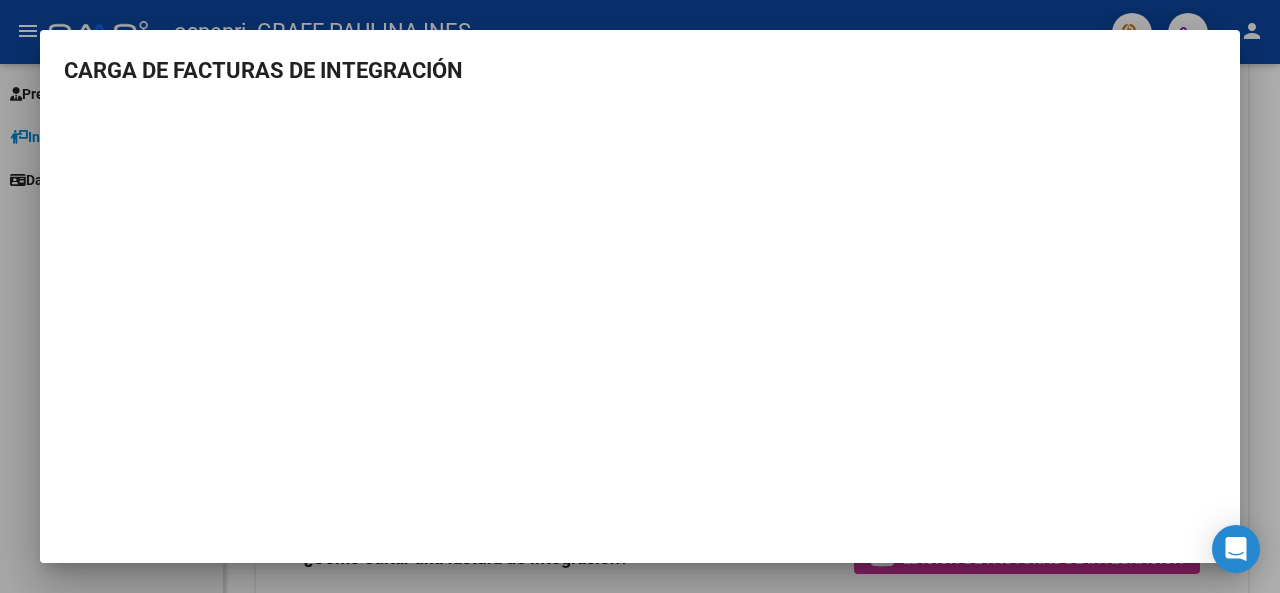 click at bounding box center (640, 296) 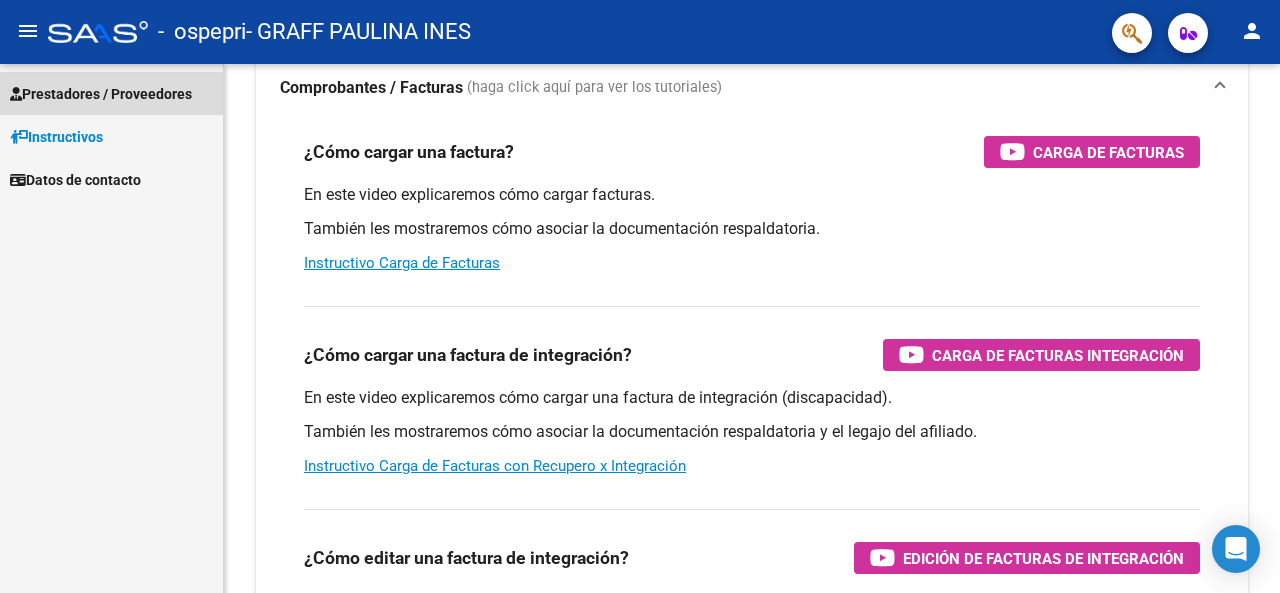 click on "Prestadores / Proveedores" at bounding box center (101, 94) 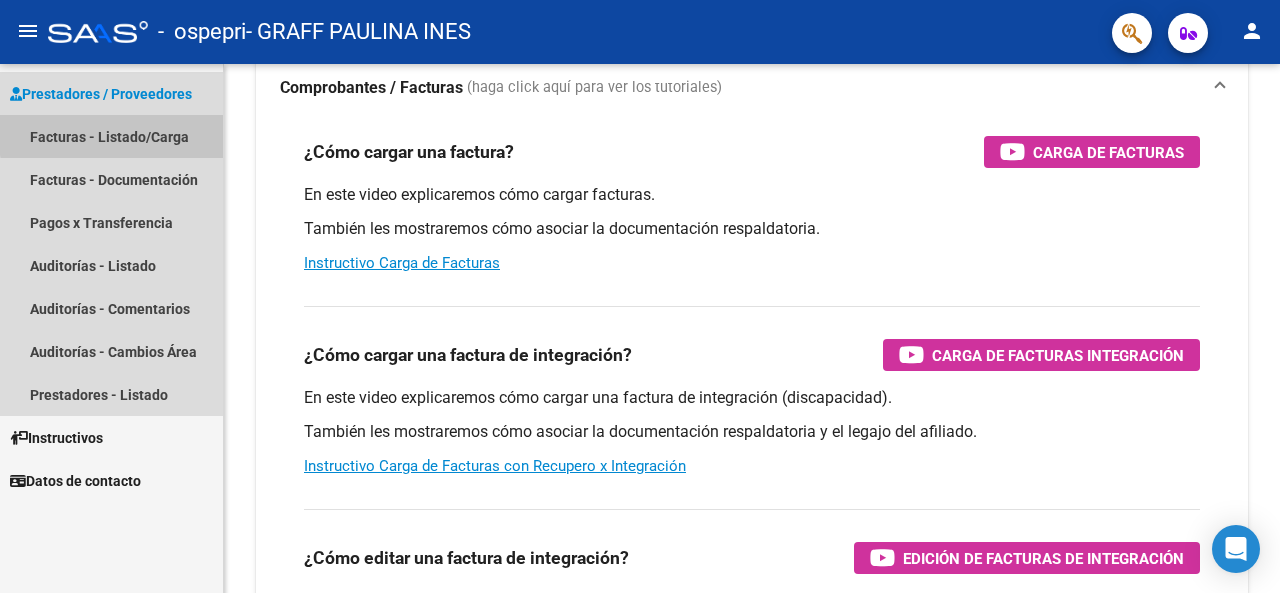 click on "Facturas - Listado/Carga" at bounding box center (111, 136) 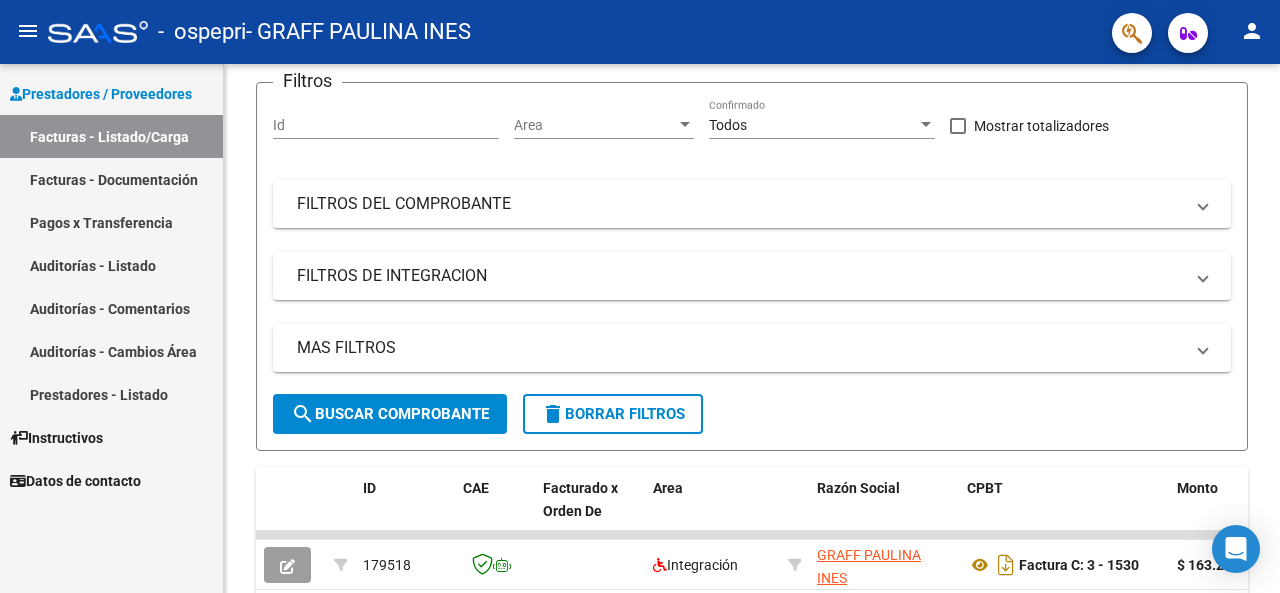 click on "Facturas - Documentación" at bounding box center [111, 179] 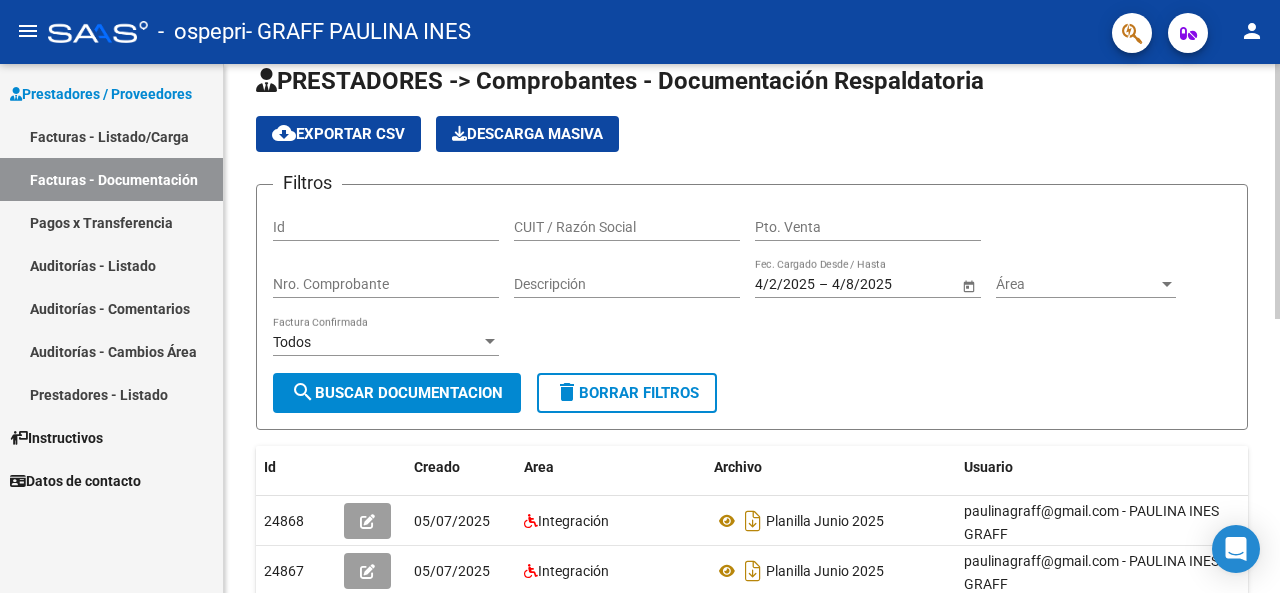 scroll, scrollTop: 25, scrollLeft: 0, axis: vertical 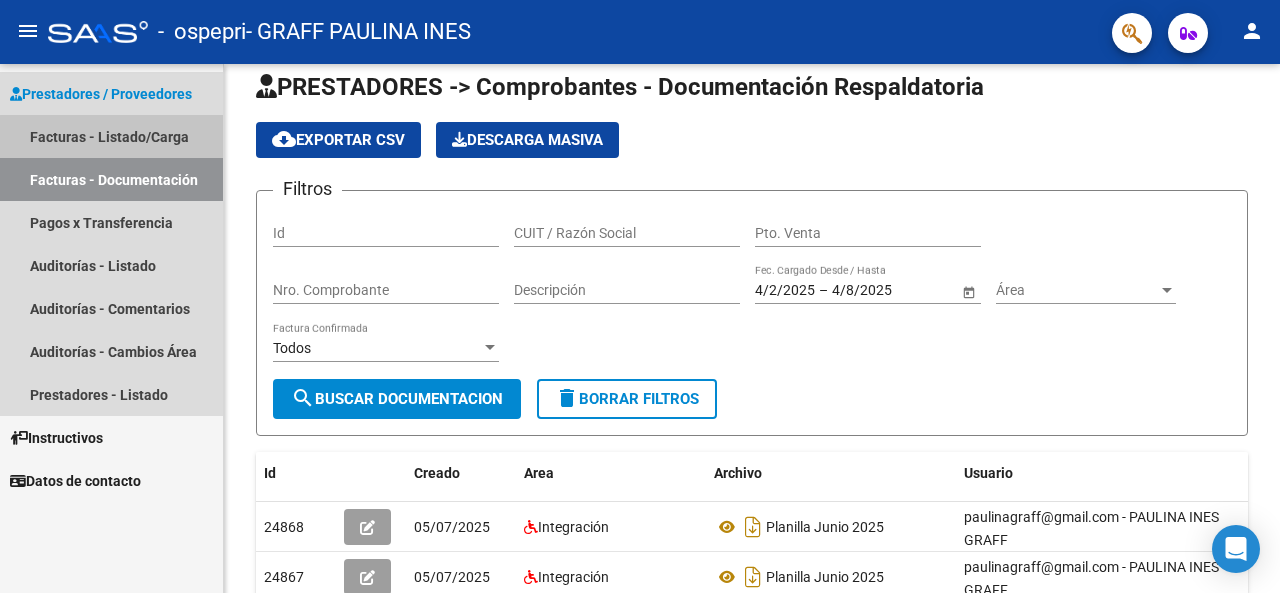 click on "Facturas - Listado/Carga" at bounding box center (111, 136) 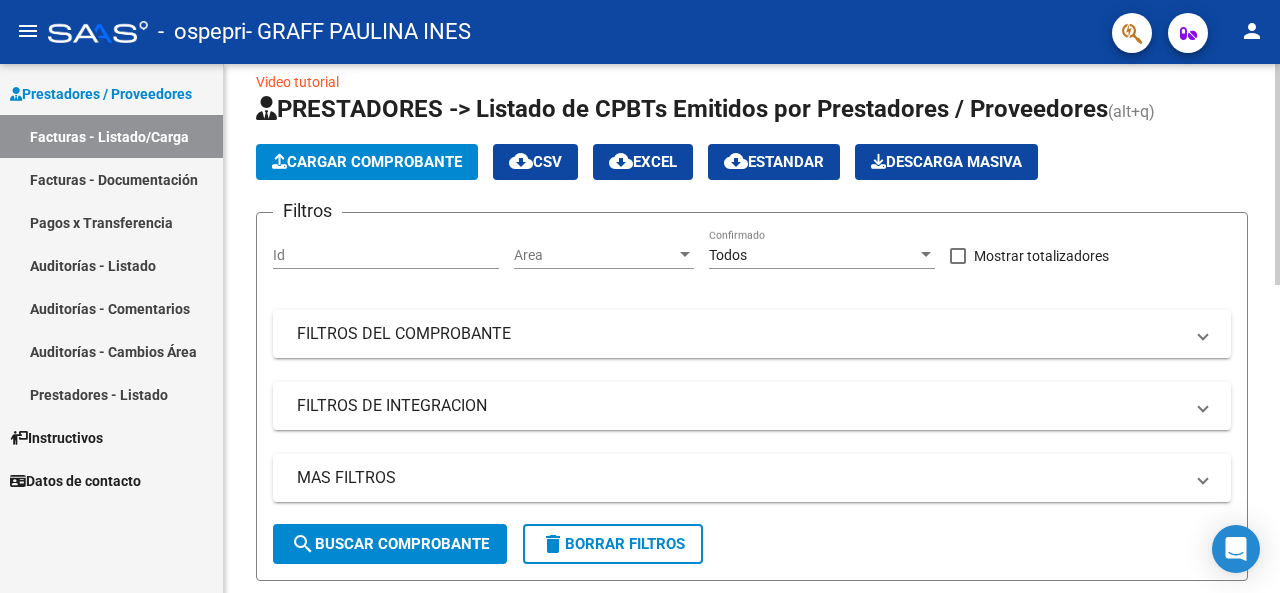 click on "Cargar Comprobante" 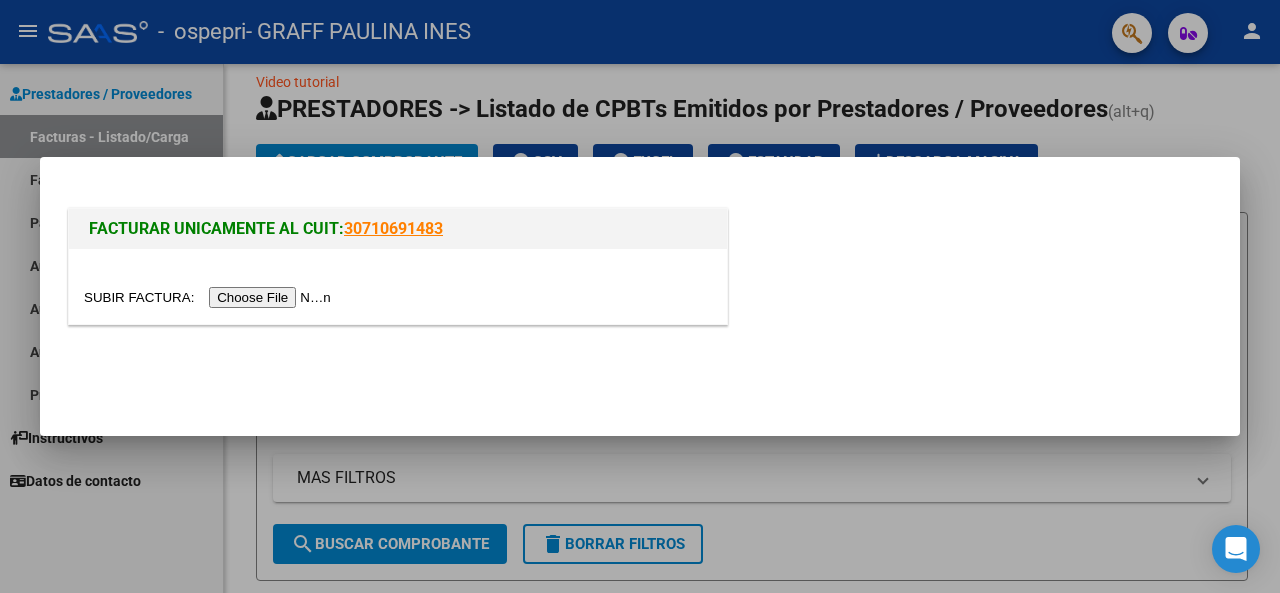 click at bounding box center [210, 297] 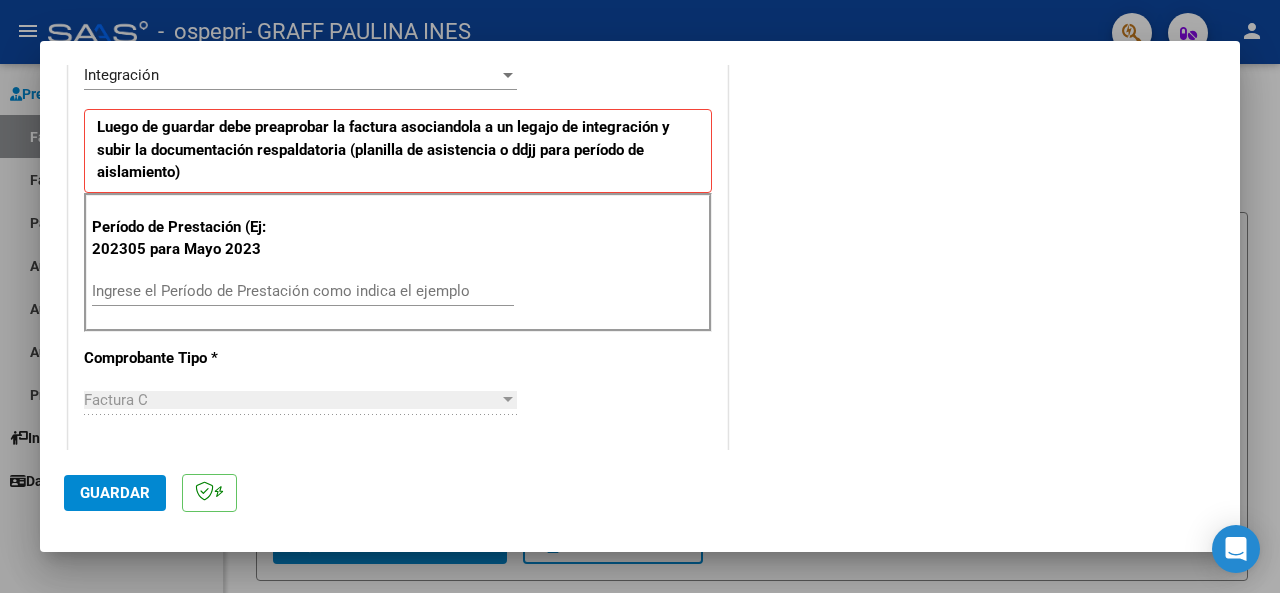 scroll, scrollTop: 482, scrollLeft: 0, axis: vertical 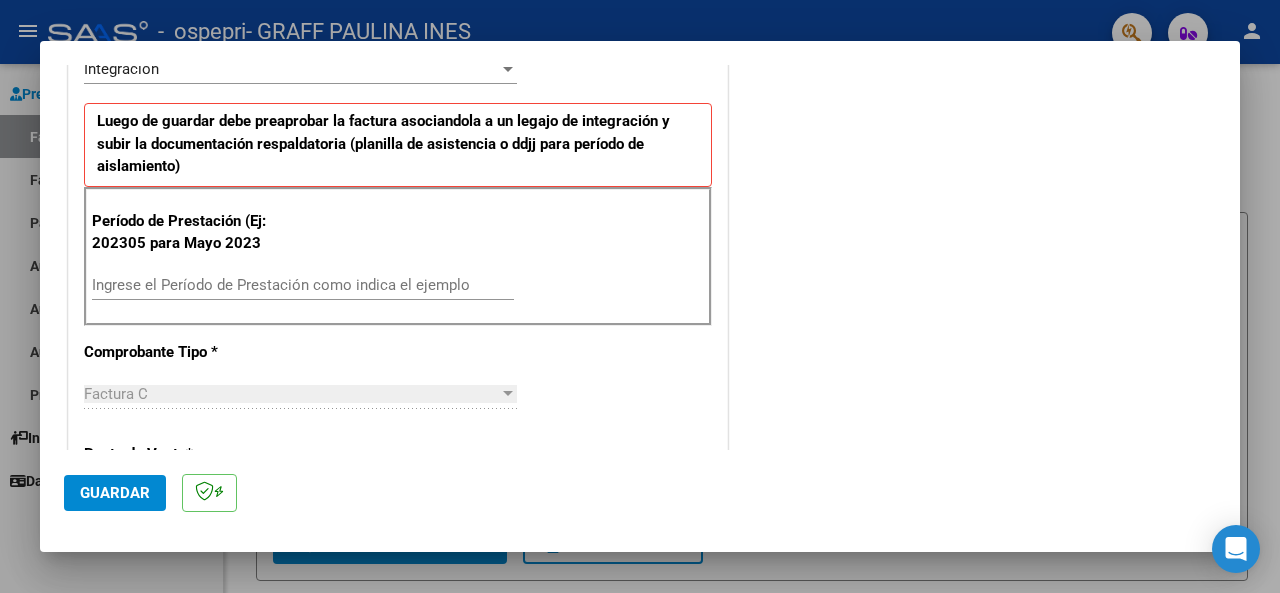 click on "Ingrese el Período de Prestación como indica el ejemplo" at bounding box center (303, 285) 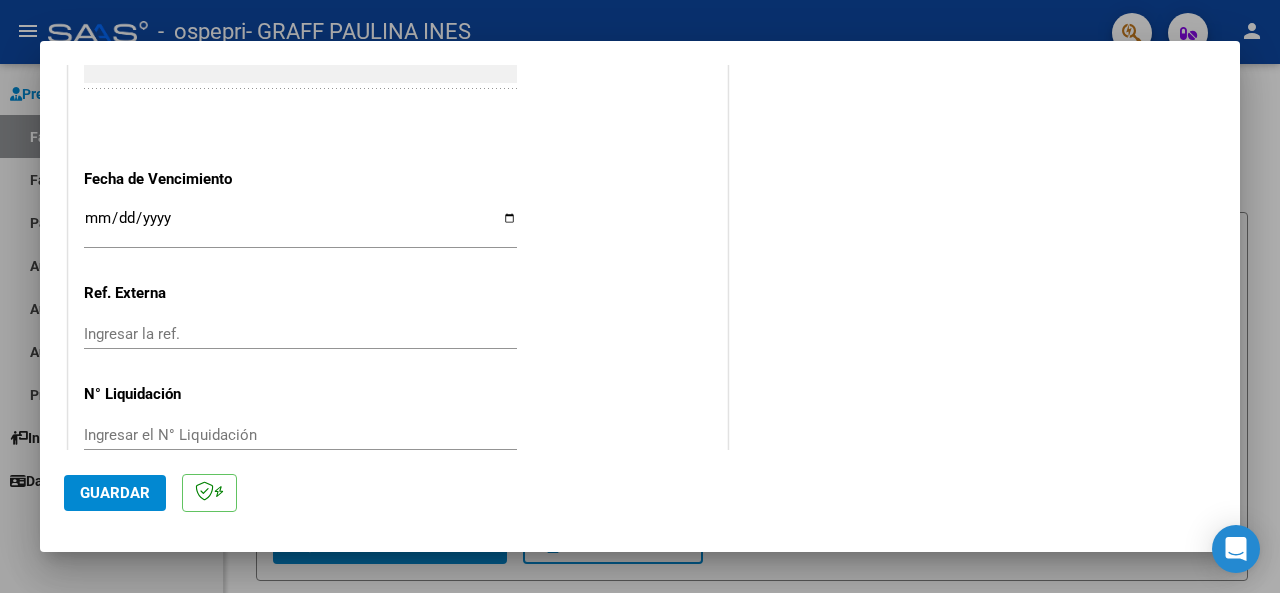 scroll, scrollTop: 1376, scrollLeft: 0, axis: vertical 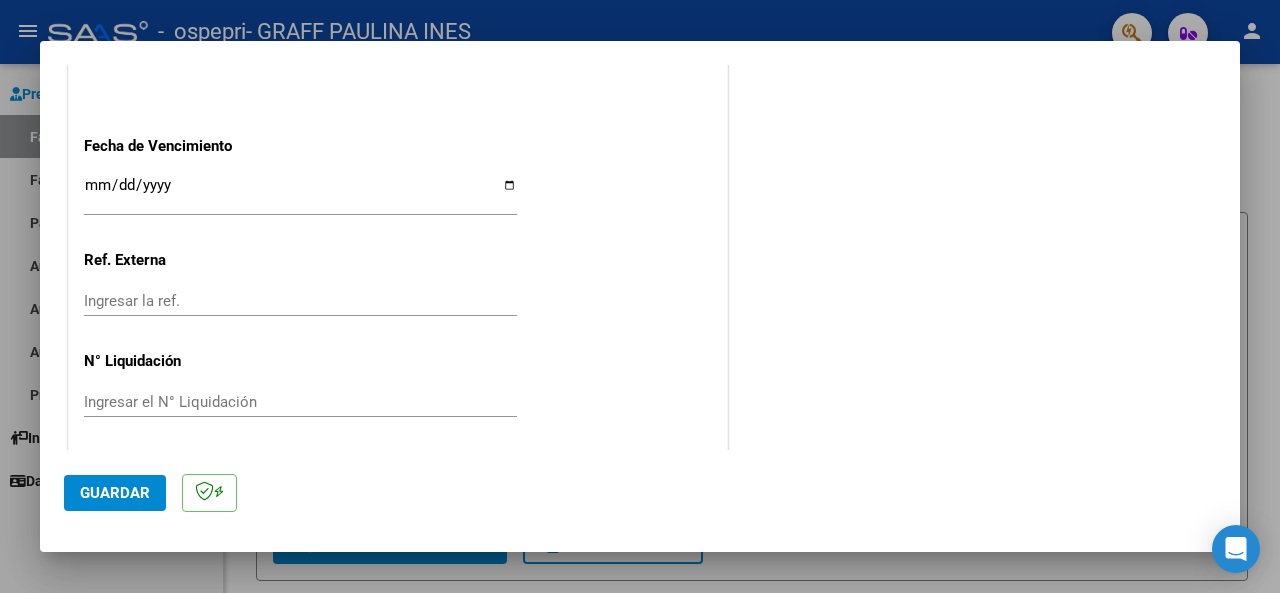 type on "202507" 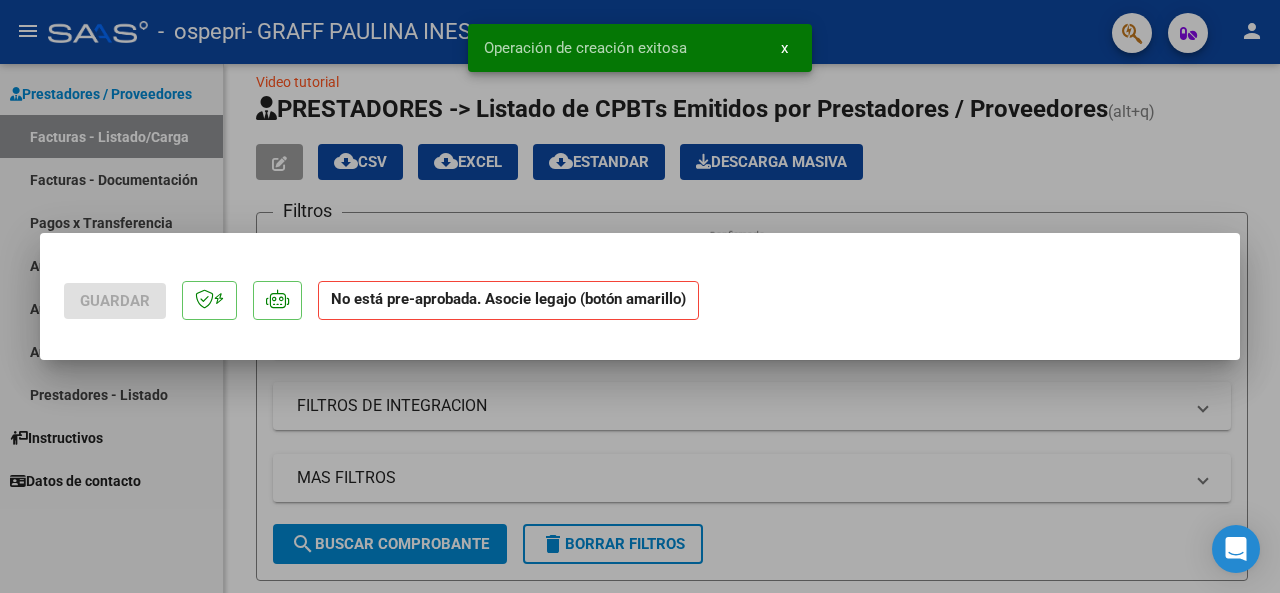 scroll, scrollTop: 0, scrollLeft: 0, axis: both 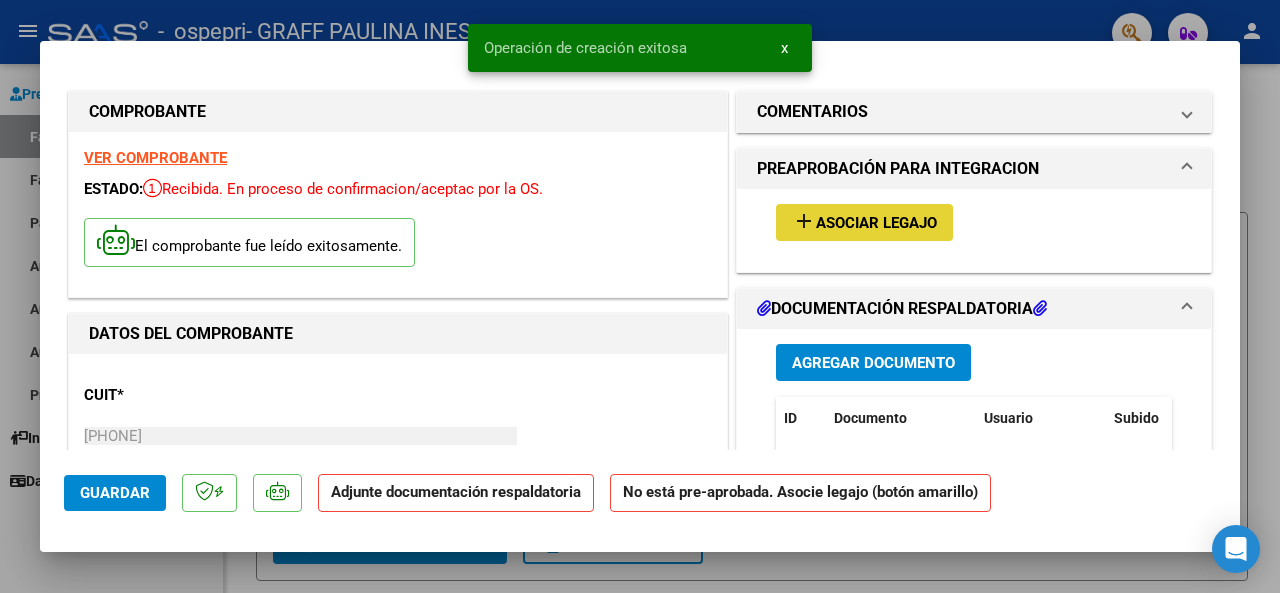click on "Asociar Legajo" at bounding box center (876, 223) 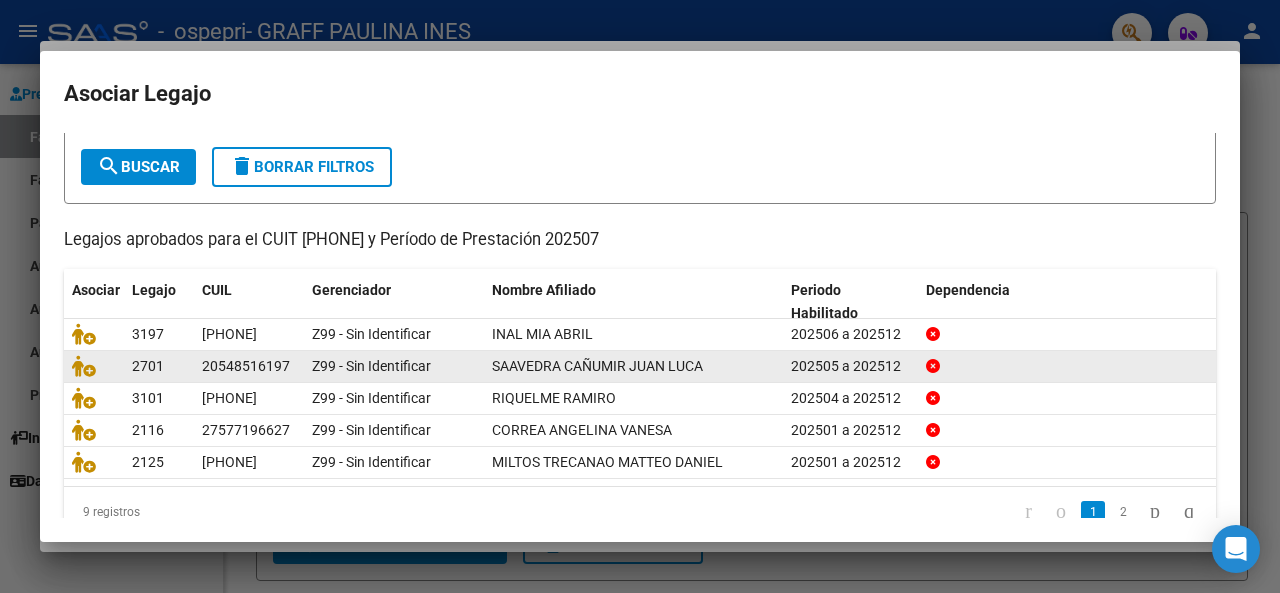 scroll, scrollTop: 130, scrollLeft: 0, axis: vertical 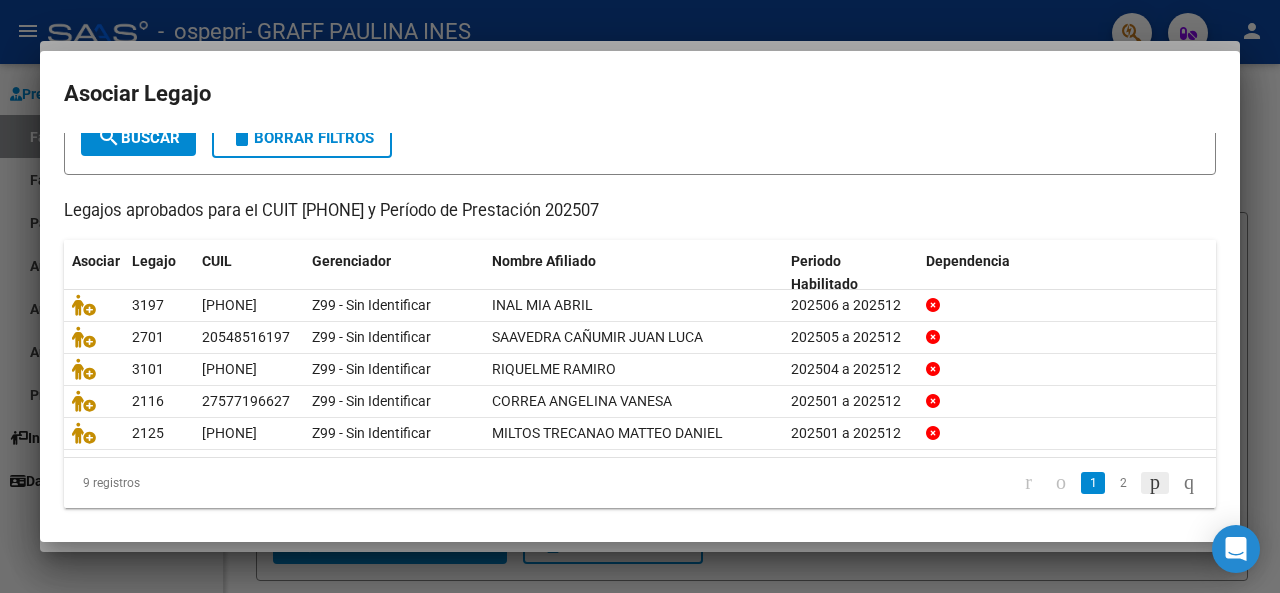 click 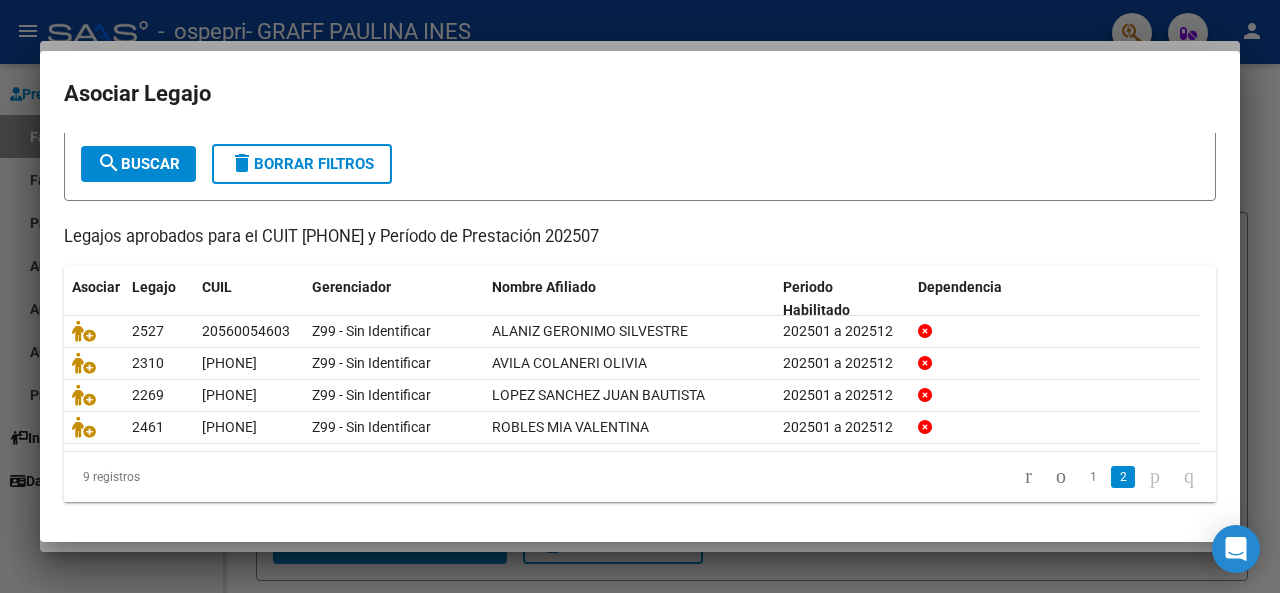 scroll, scrollTop: 98, scrollLeft: 0, axis: vertical 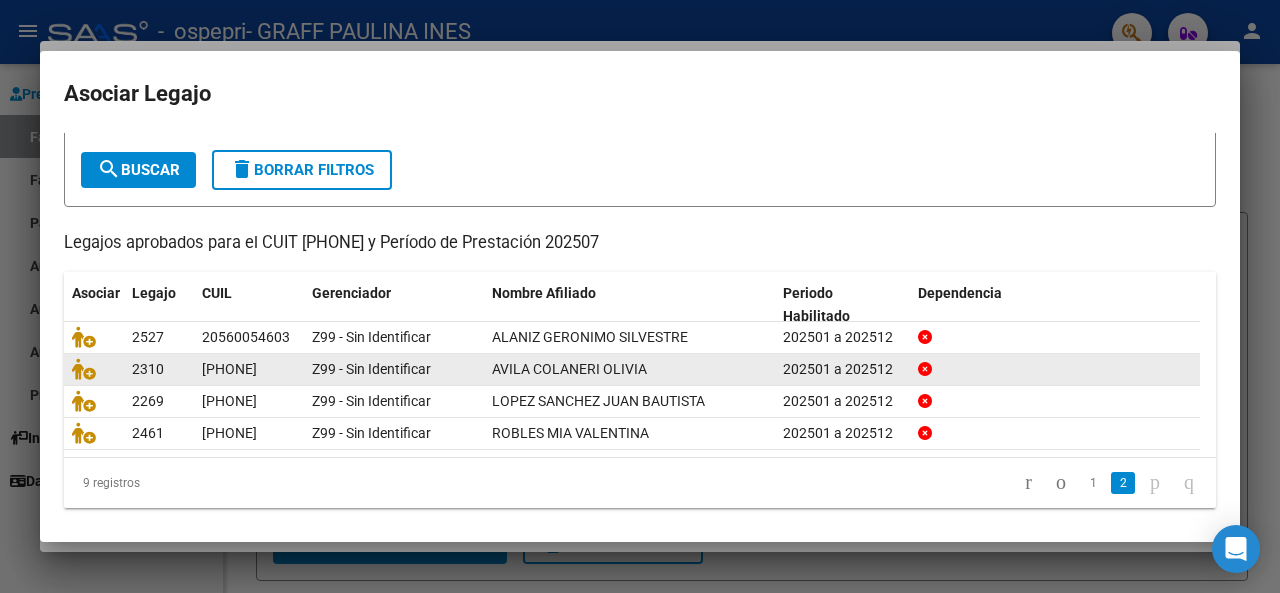 click on "AVILA COLANERI OLIVIA" 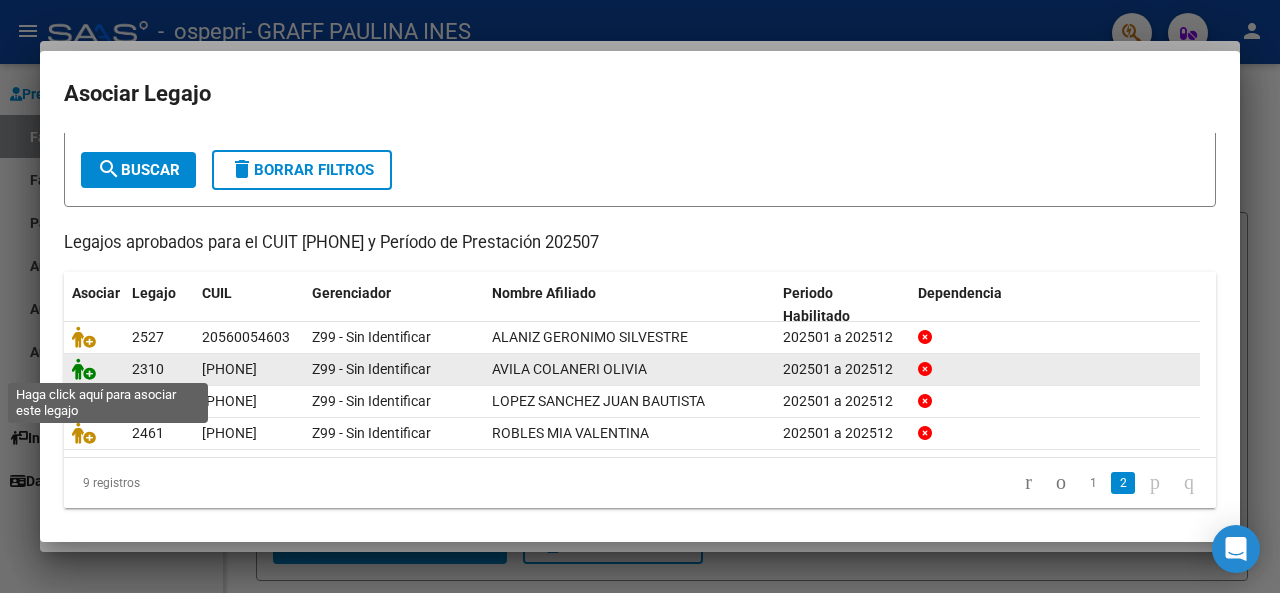 click 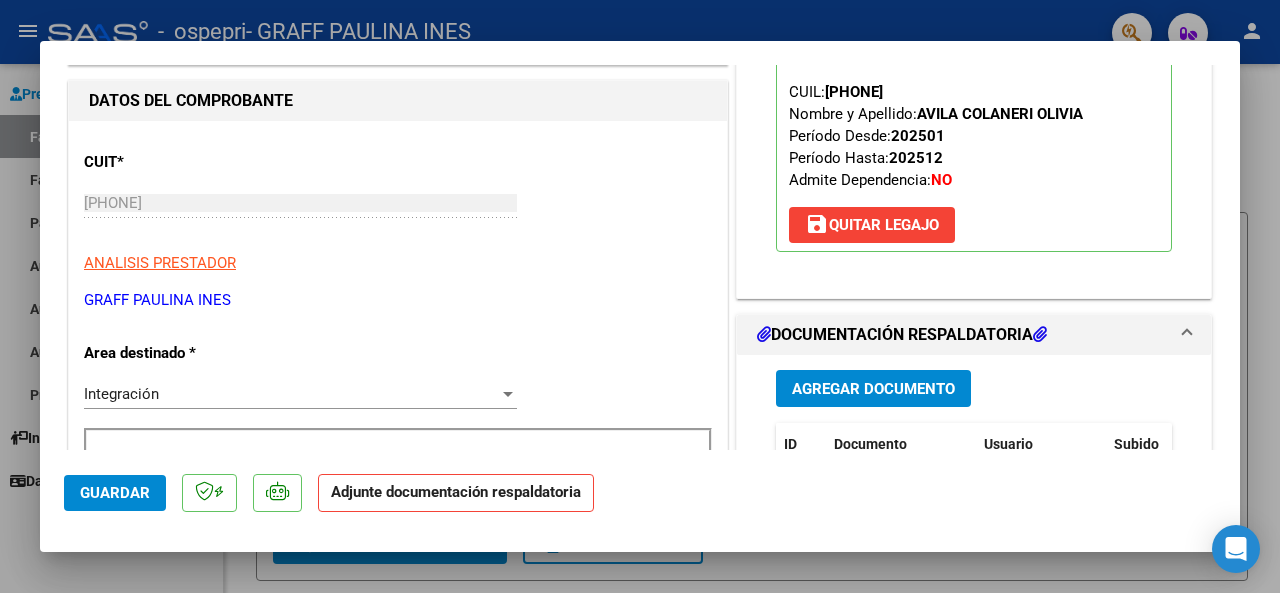 scroll, scrollTop: 234, scrollLeft: 0, axis: vertical 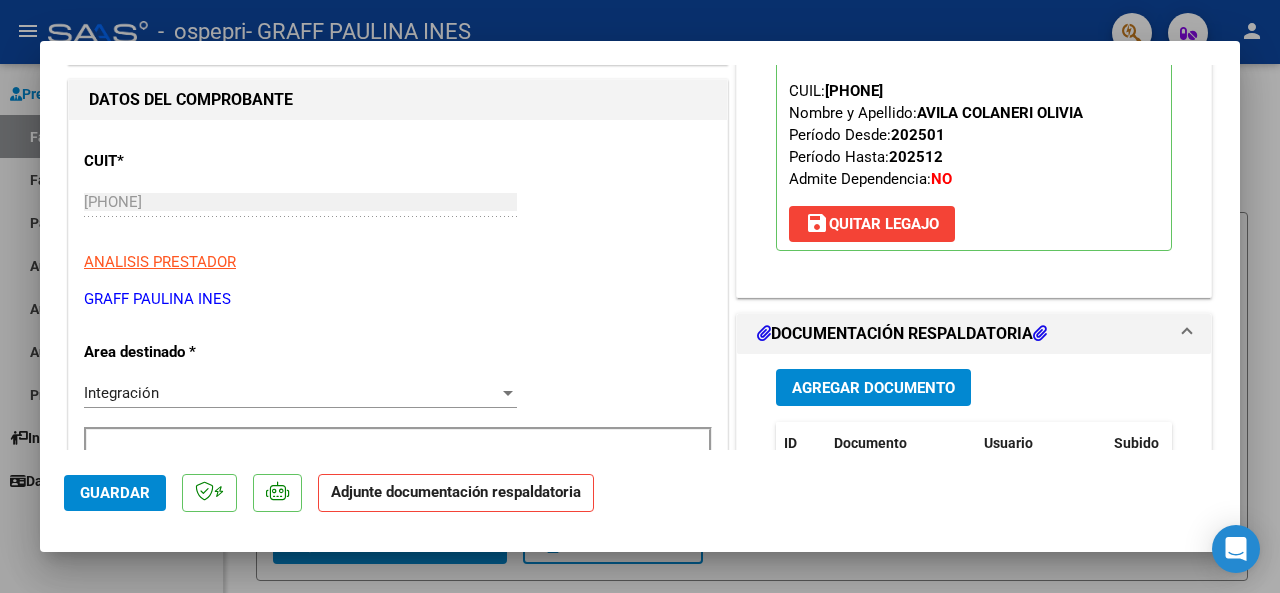 click on "Agregar Documento" at bounding box center (873, 388) 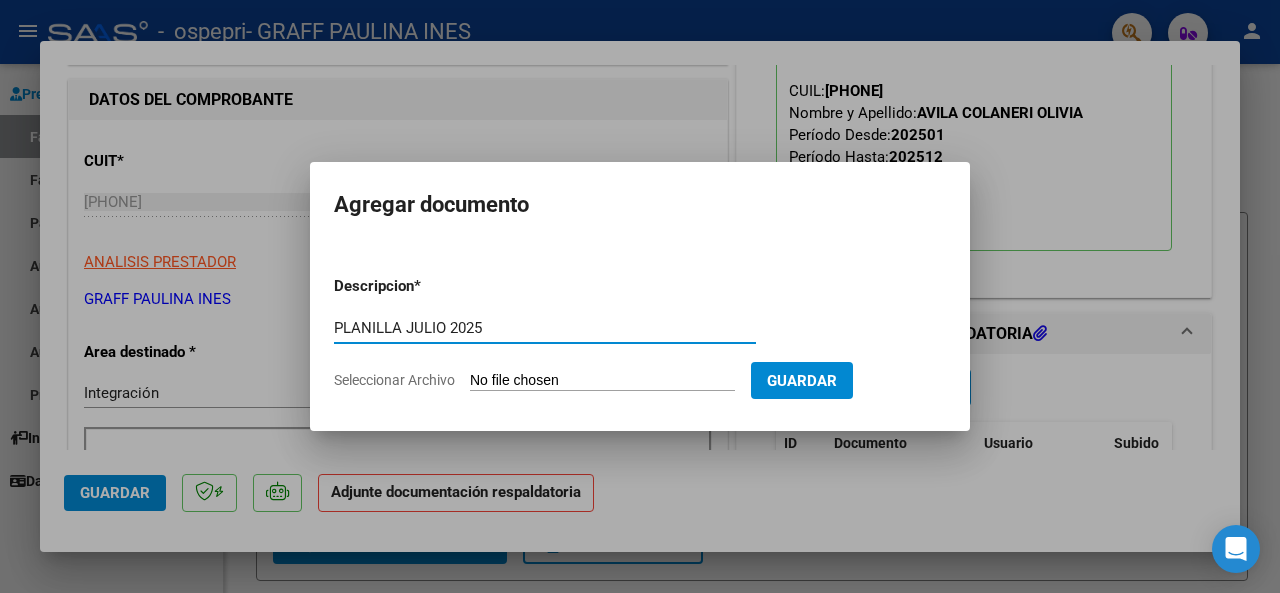 type on "PLANILLA JULIO 2025" 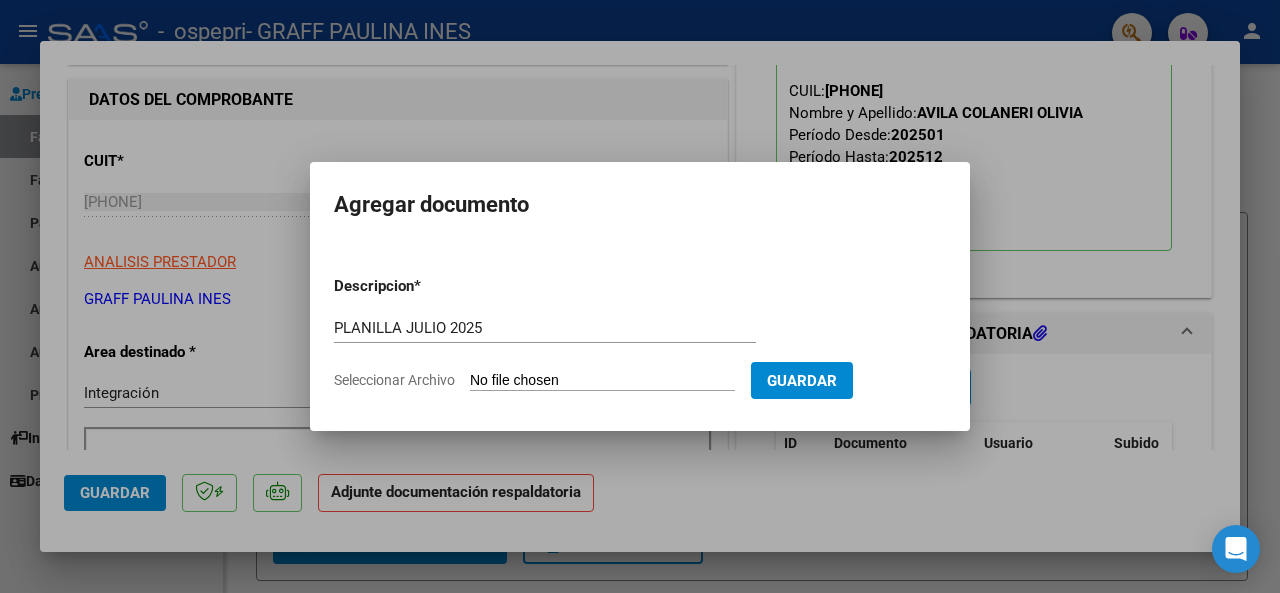 type on "C:\fakepath\PLANILLA AVILA.pdf" 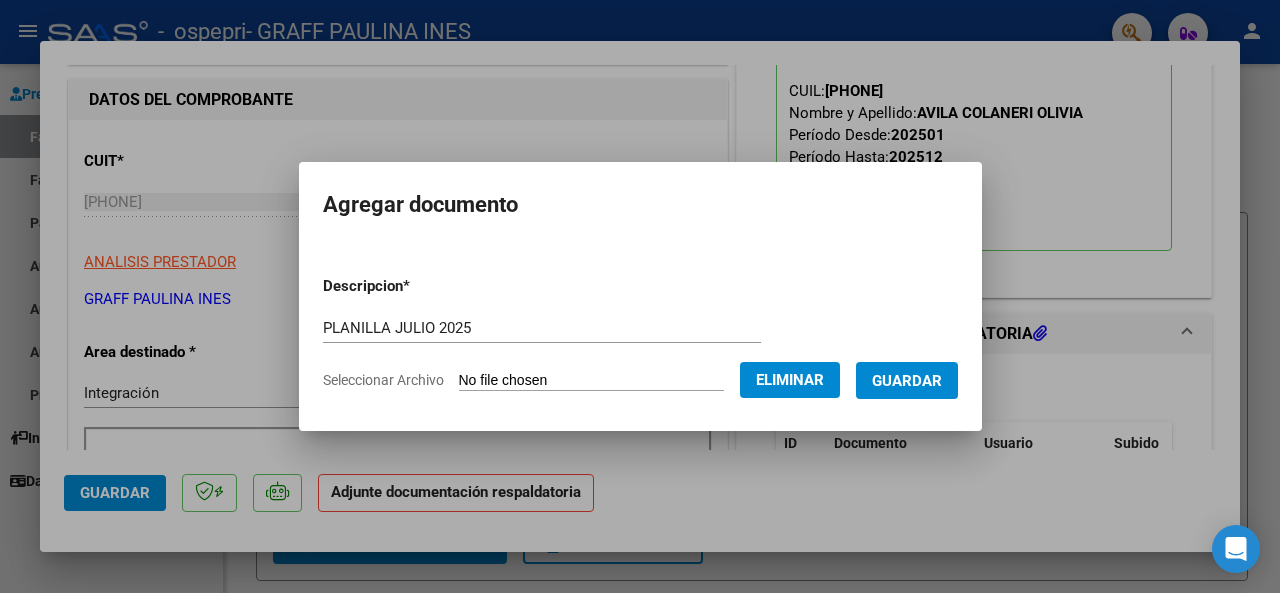 click on "Guardar" at bounding box center [907, 380] 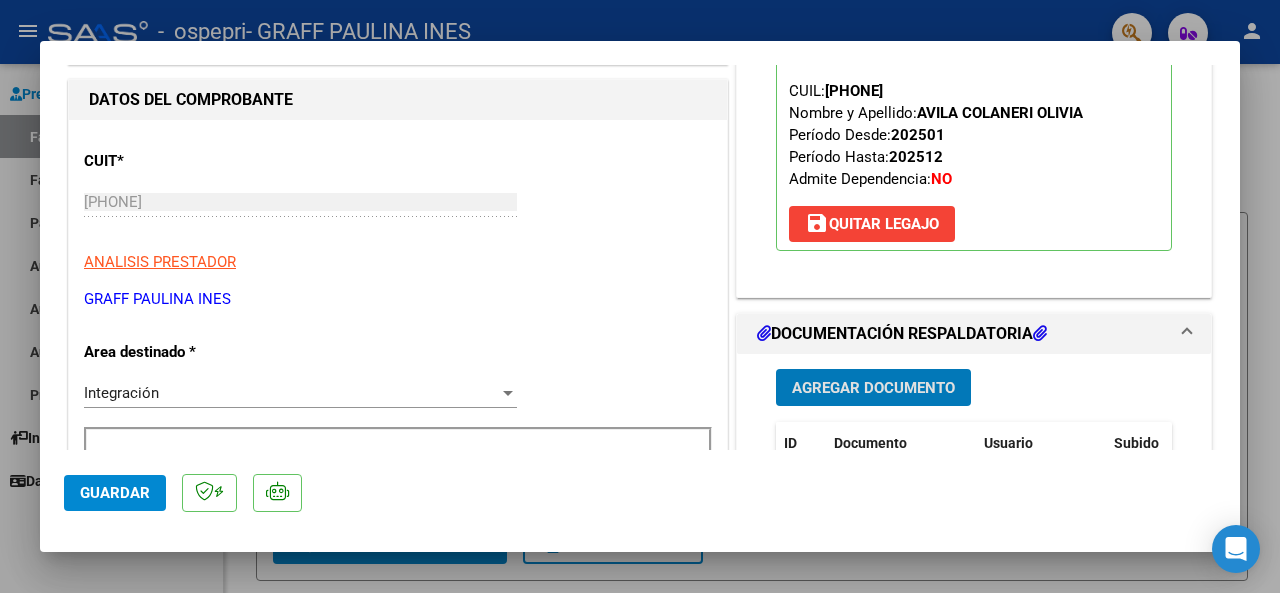 click on "Guardar" 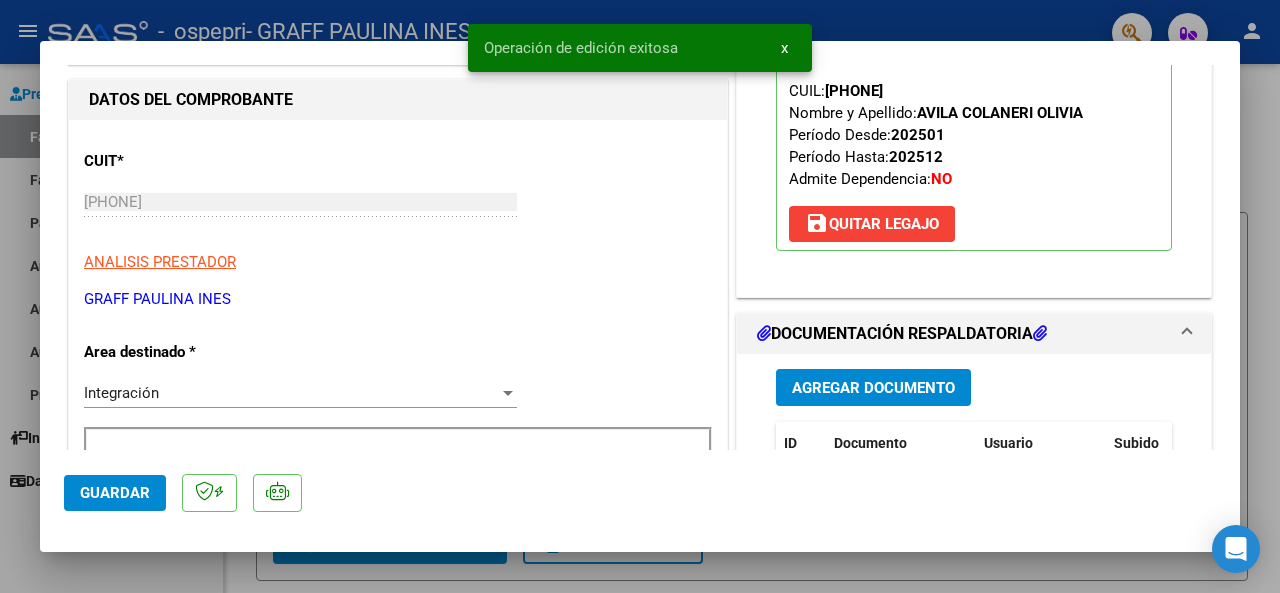 click at bounding box center [640, 296] 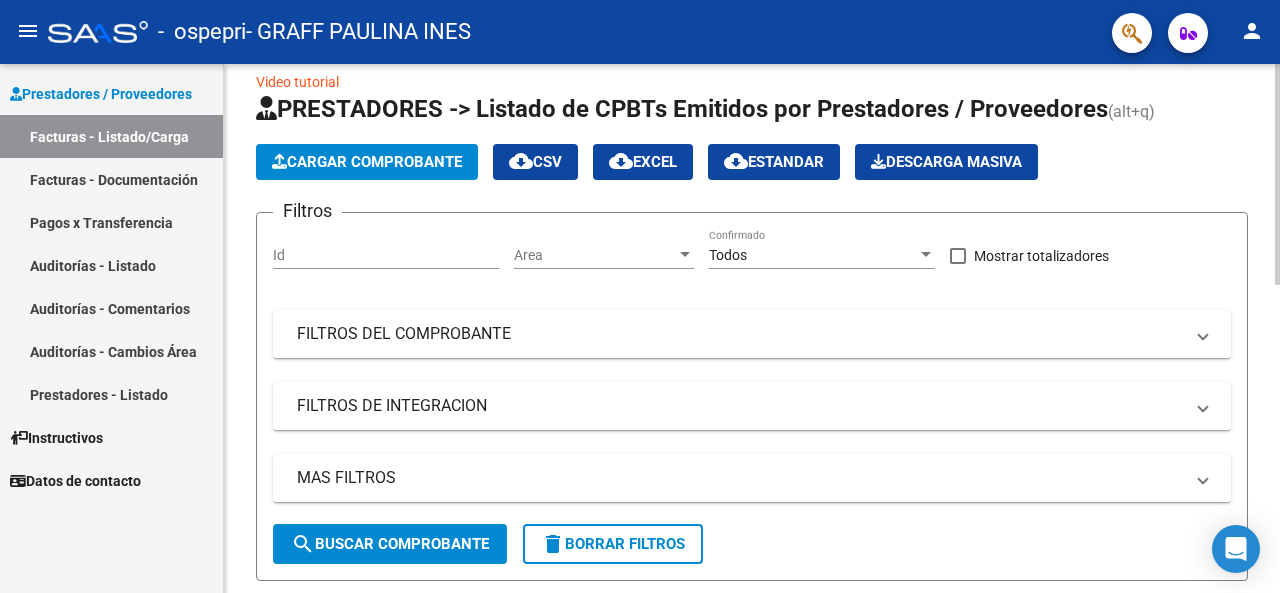 click on "Cargar Comprobante" 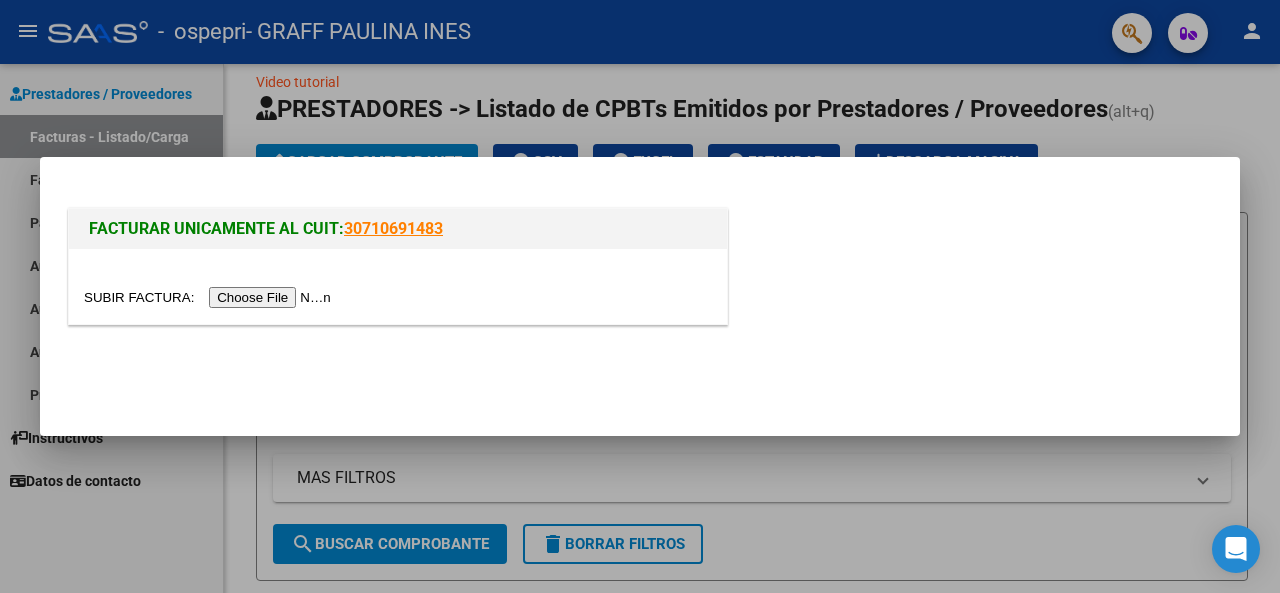 click at bounding box center [210, 297] 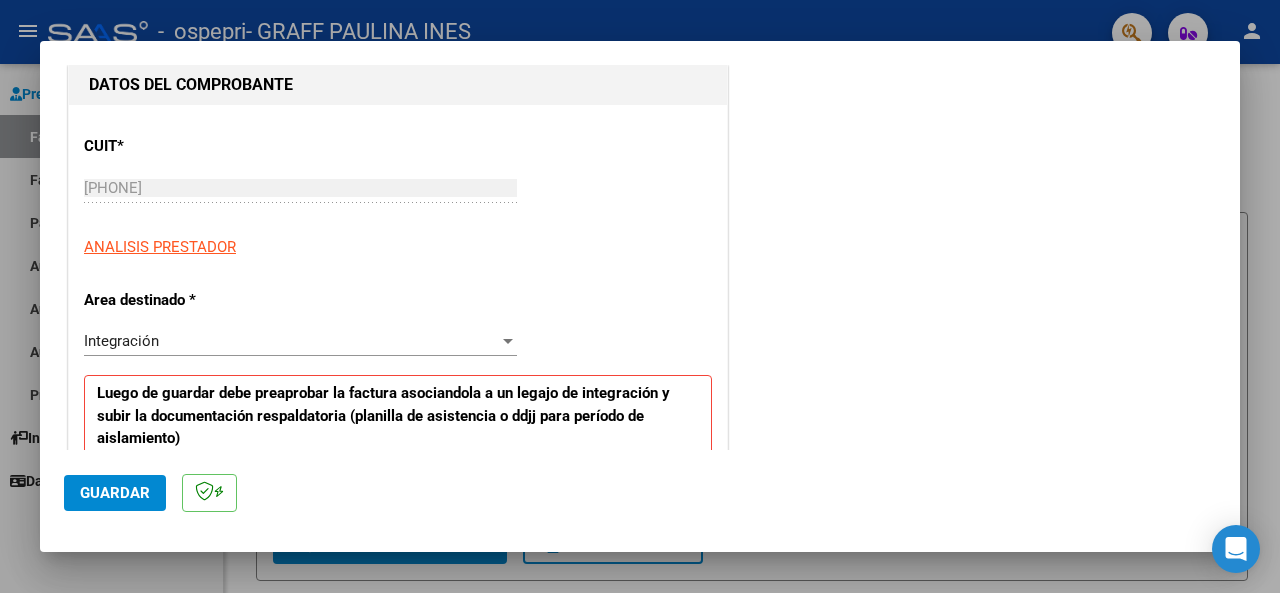 scroll, scrollTop: 214, scrollLeft: 0, axis: vertical 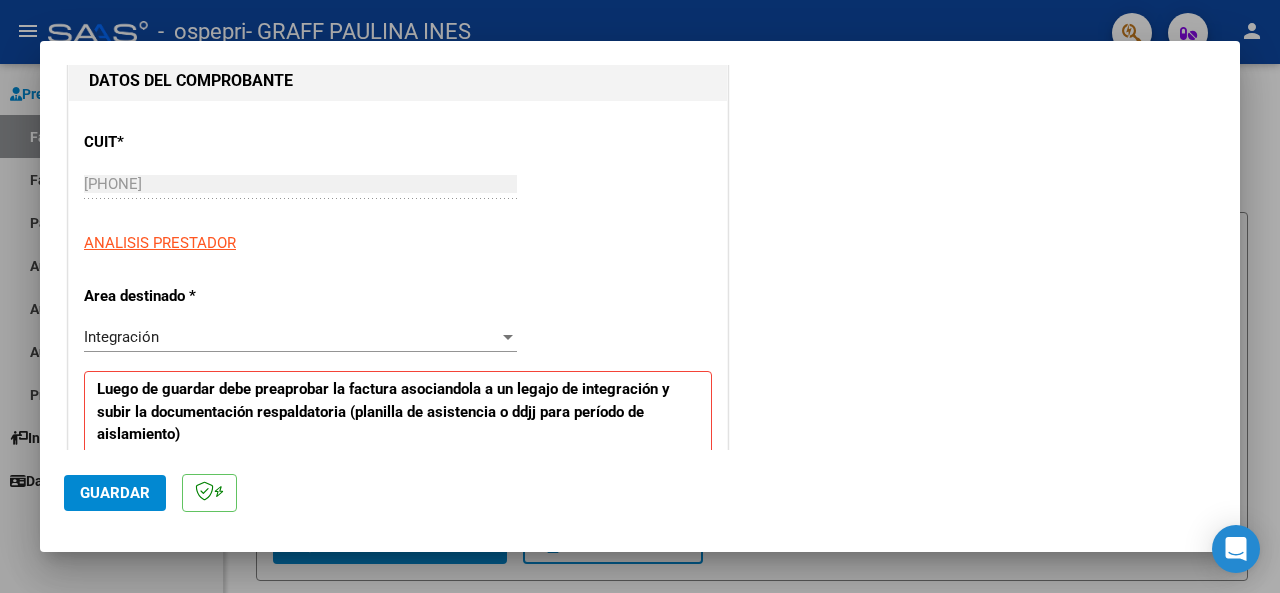 click on "Integración" at bounding box center (121, 337) 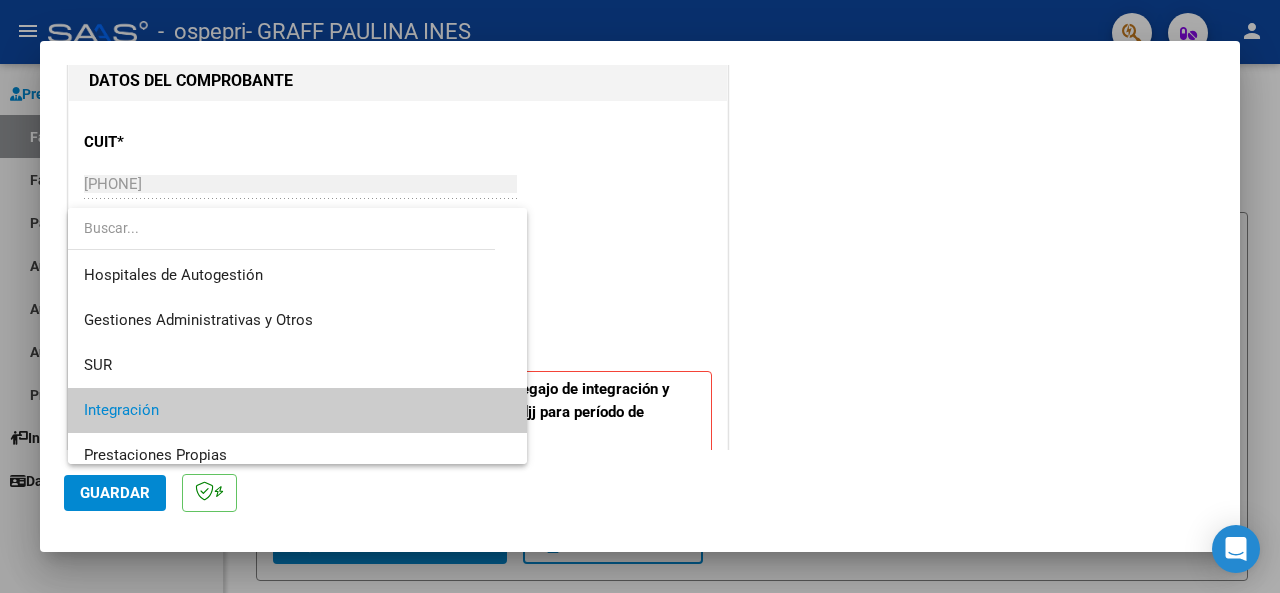 scroll, scrollTop: 74, scrollLeft: 0, axis: vertical 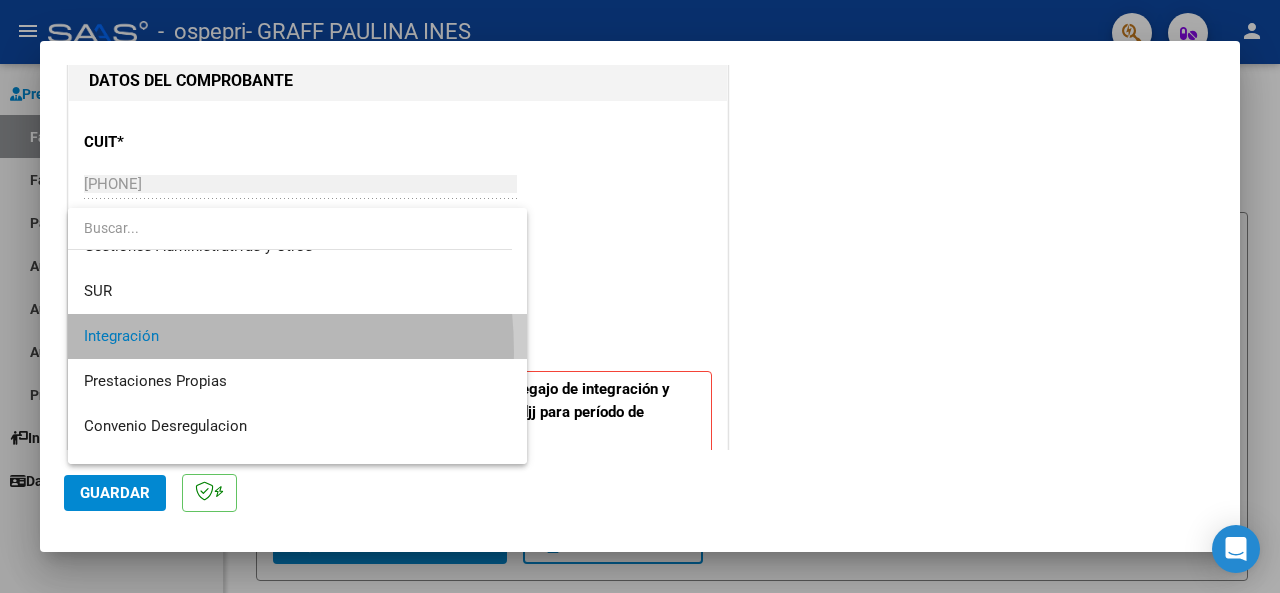click on "Integración" at bounding box center [298, 336] 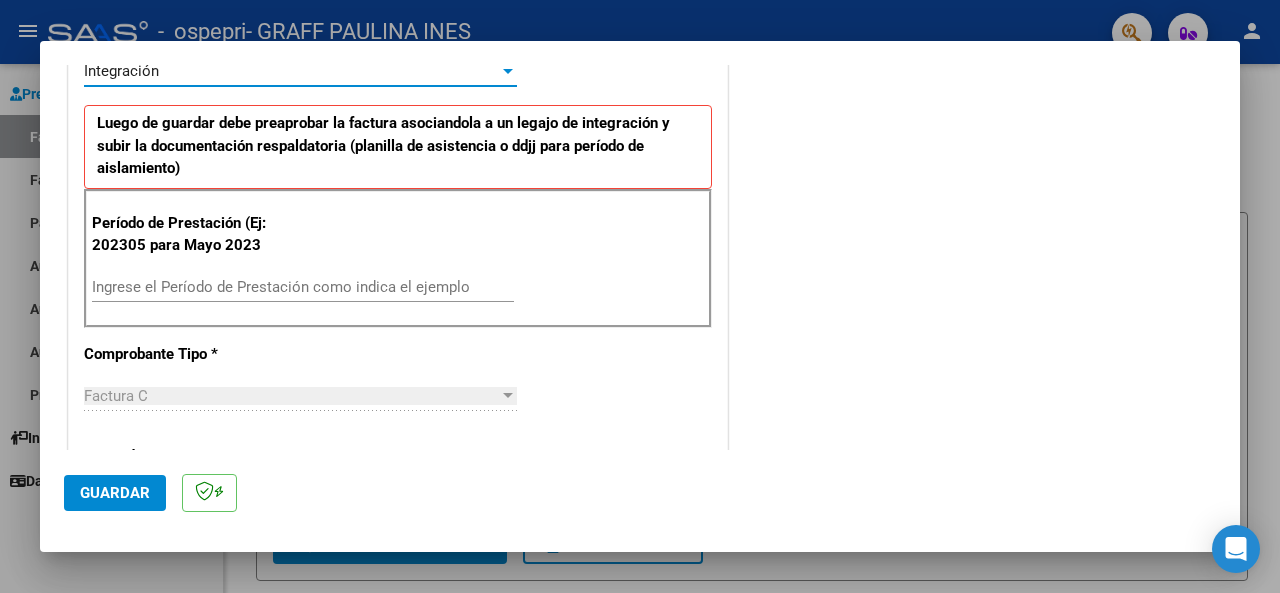 scroll, scrollTop: 481, scrollLeft: 0, axis: vertical 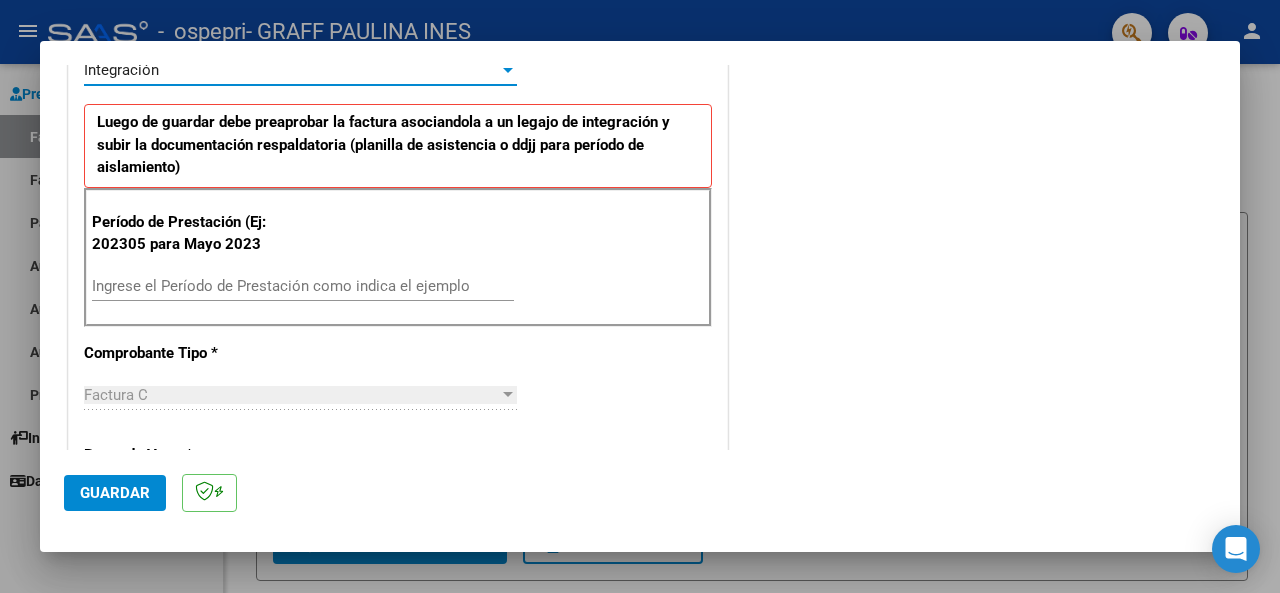 click on "Ingrese el Período de Prestación como indica el ejemplo" at bounding box center [303, 286] 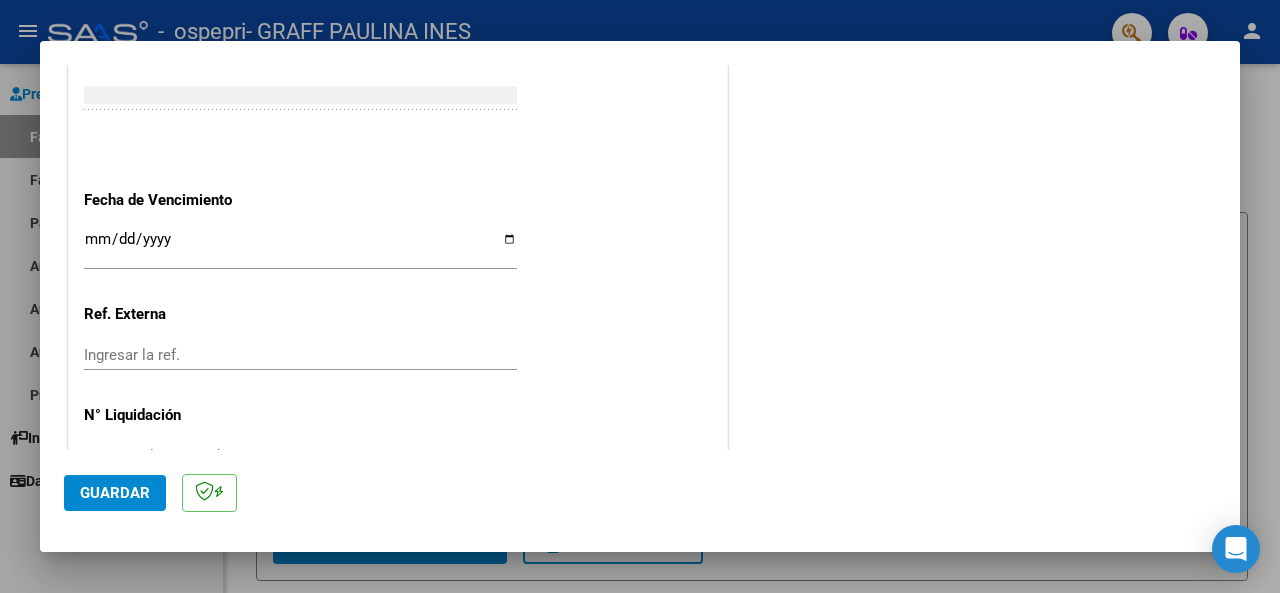 scroll, scrollTop: 1376, scrollLeft: 0, axis: vertical 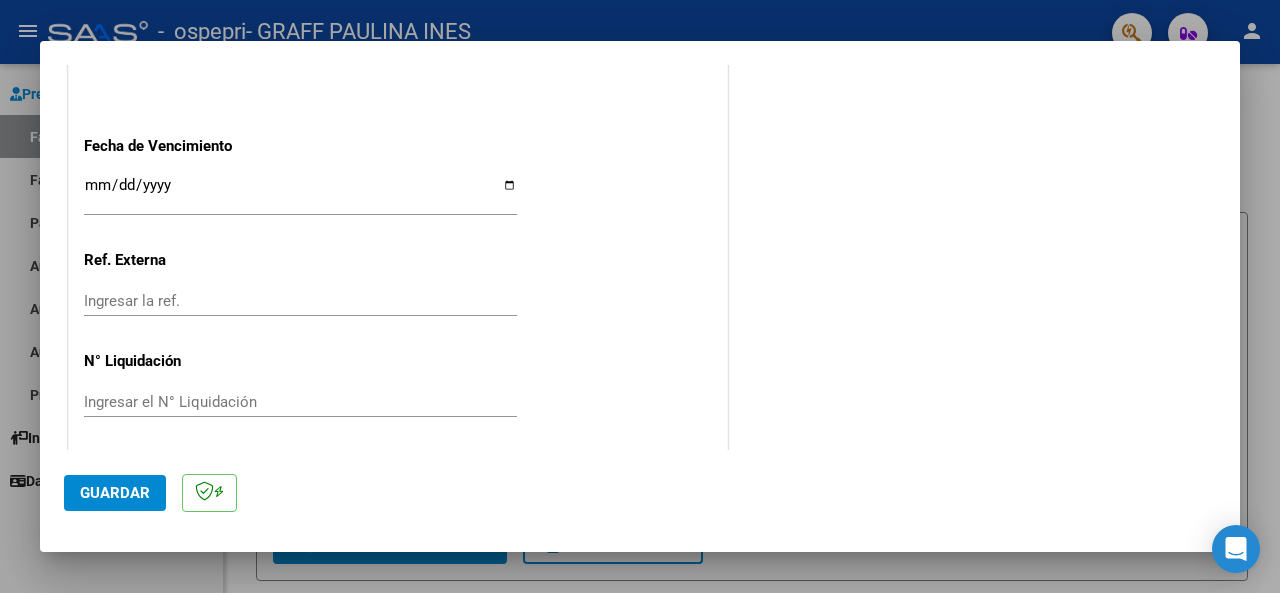 type on "202507" 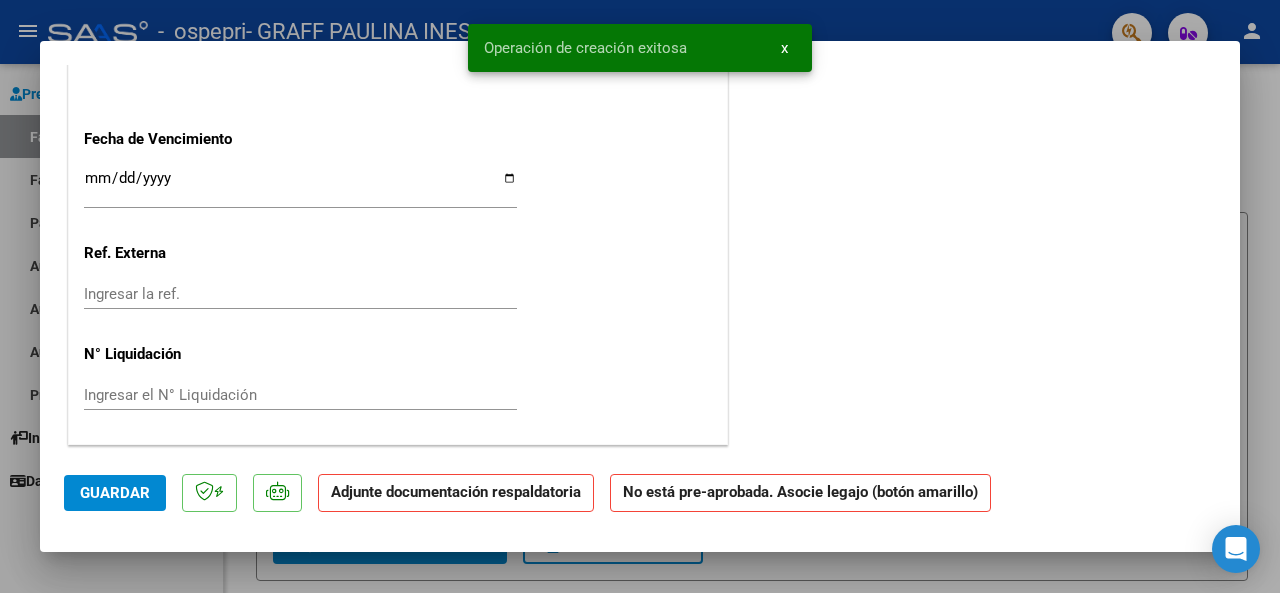 scroll, scrollTop: 0, scrollLeft: 0, axis: both 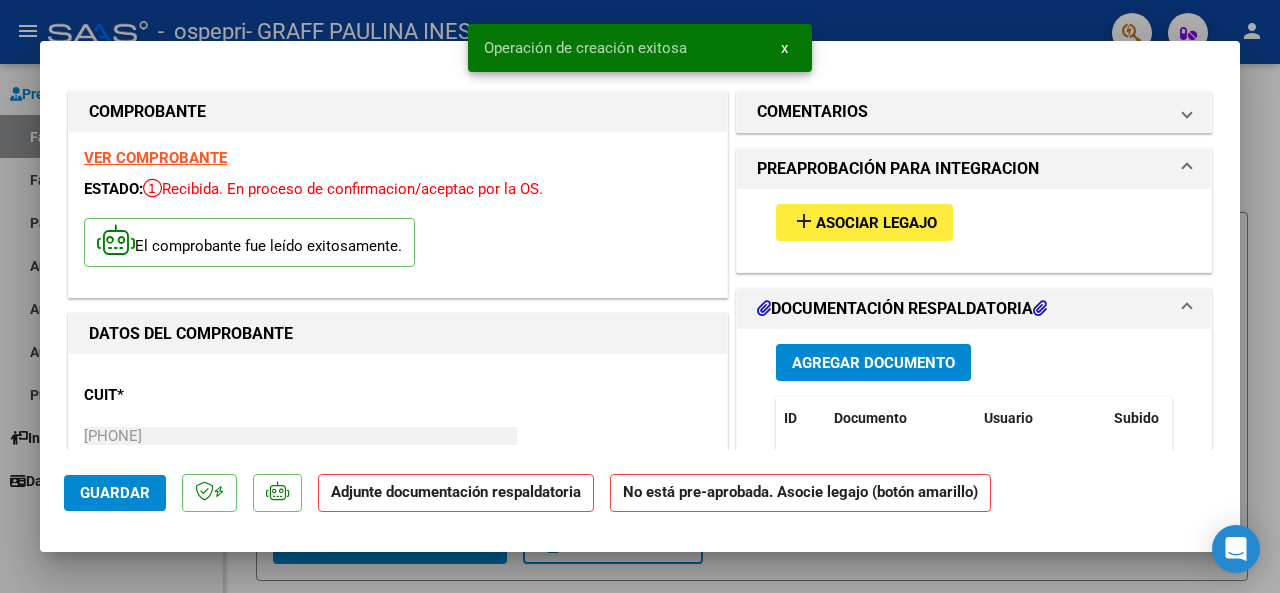 click on "add Asociar Legajo" at bounding box center (974, 230) 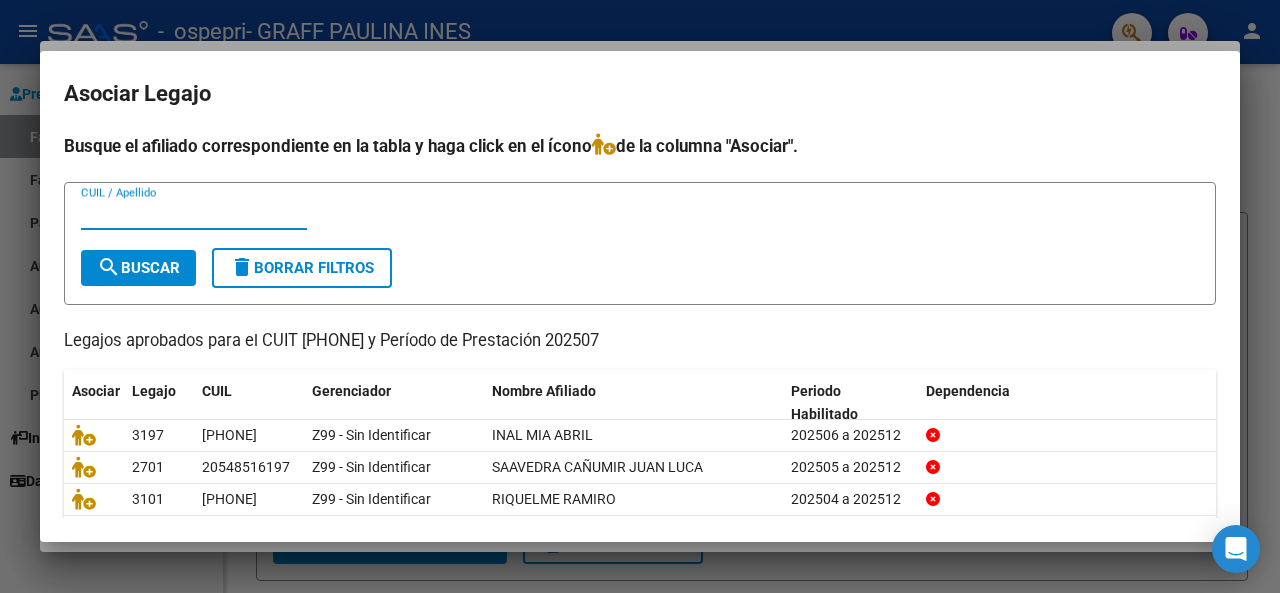 scroll, scrollTop: 130, scrollLeft: 0, axis: vertical 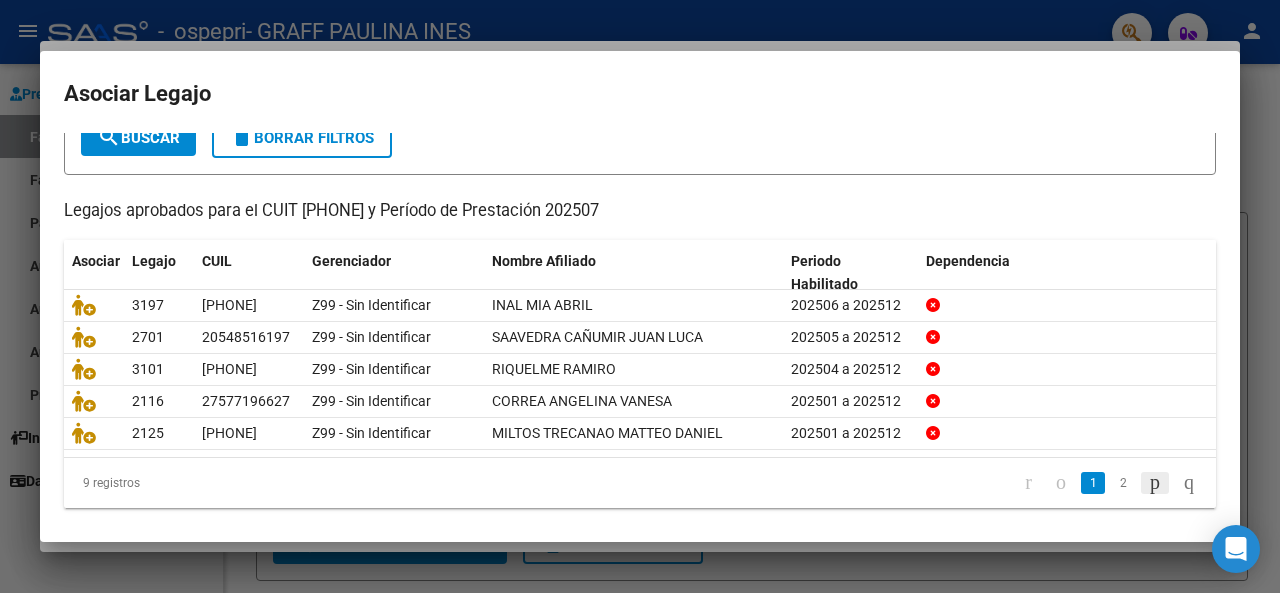 click 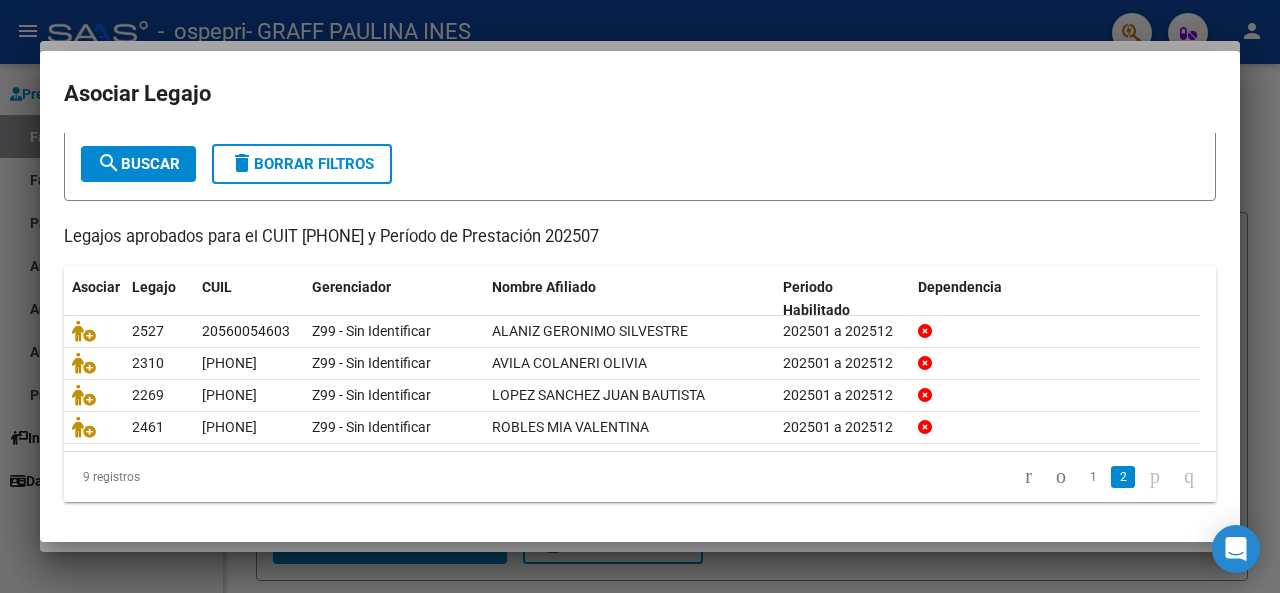 scroll, scrollTop: 98, scrollLeft: 0, axis: vertical 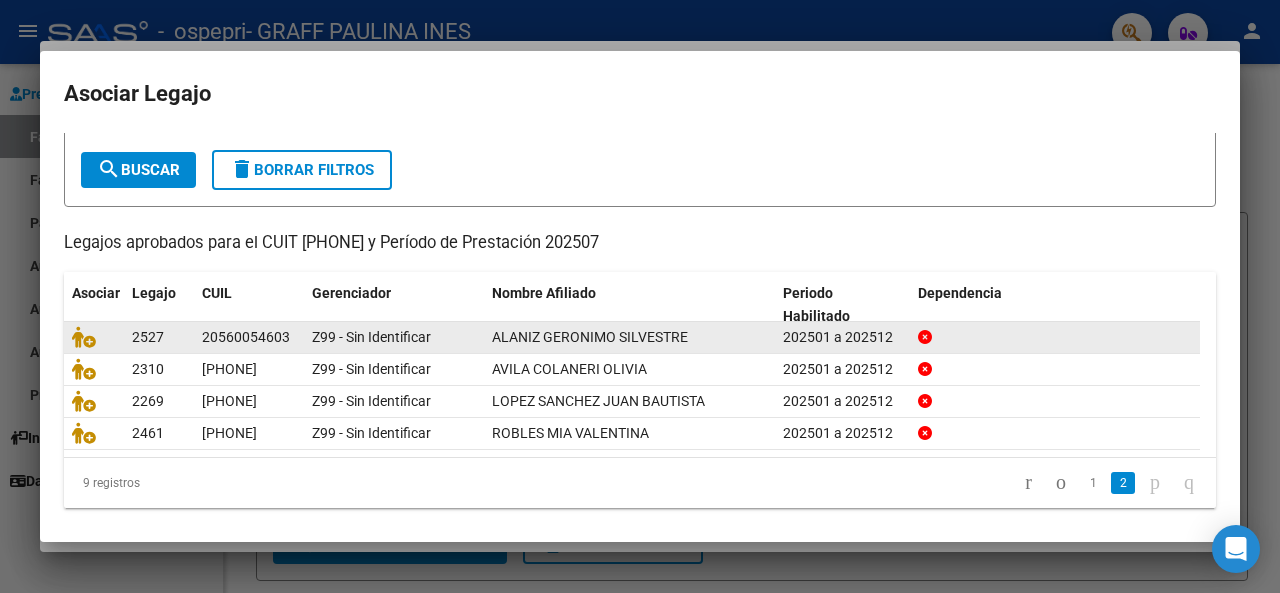 click on "ALANIZ GERONIMO SILVESTRE" 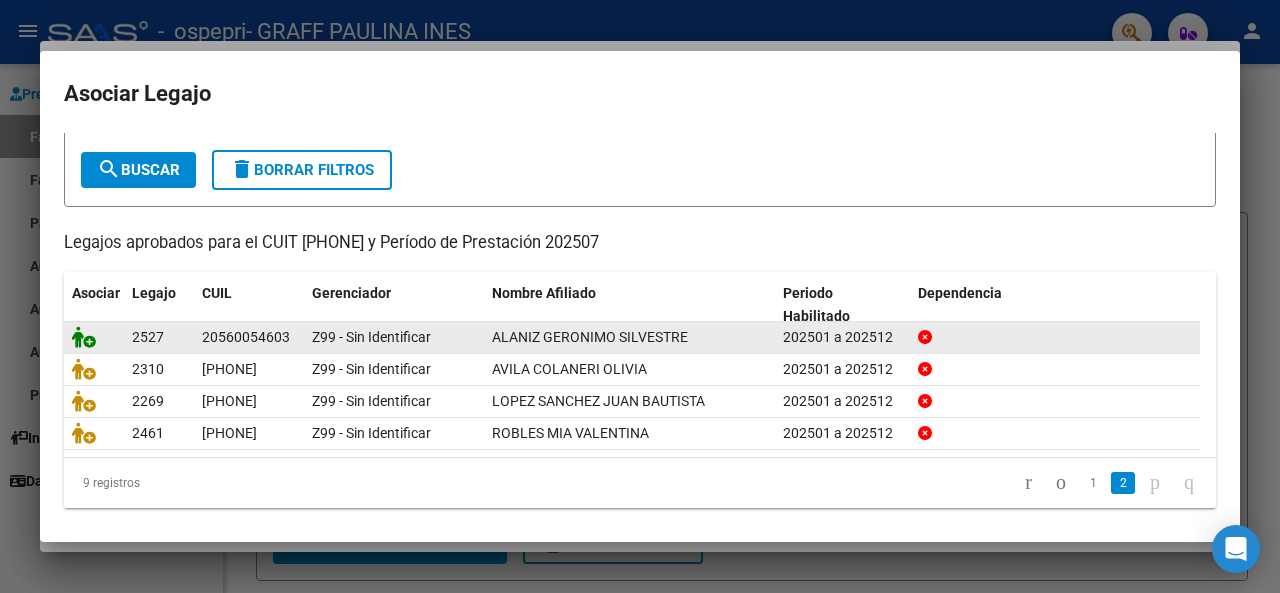 click 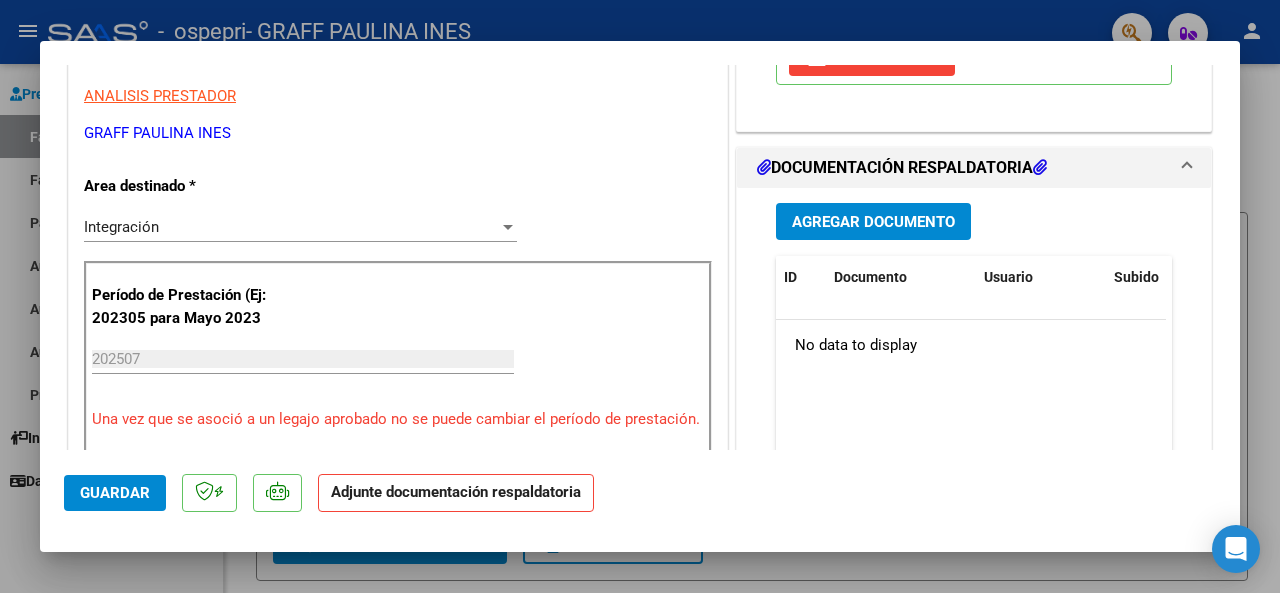 scroll, scrollTop: 400, scrollLeft: 0, axis: vertical 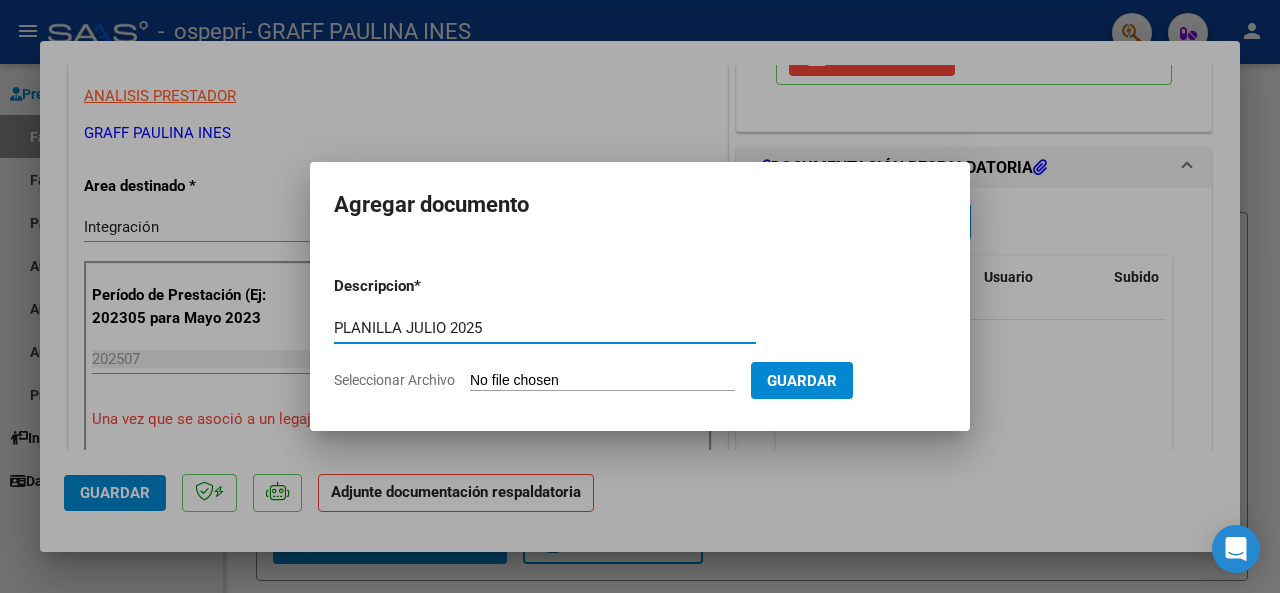type on "PLANILLA JULIO 2025" 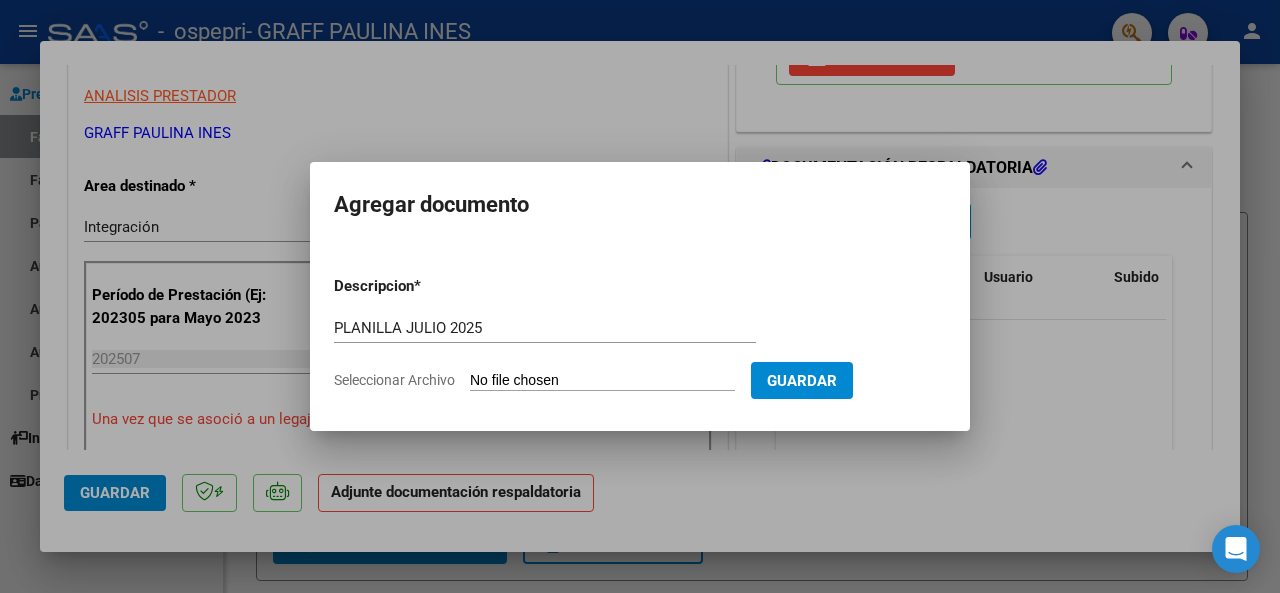 type on "C:\fakepath\PLANILLA ALANIZ.pdf" 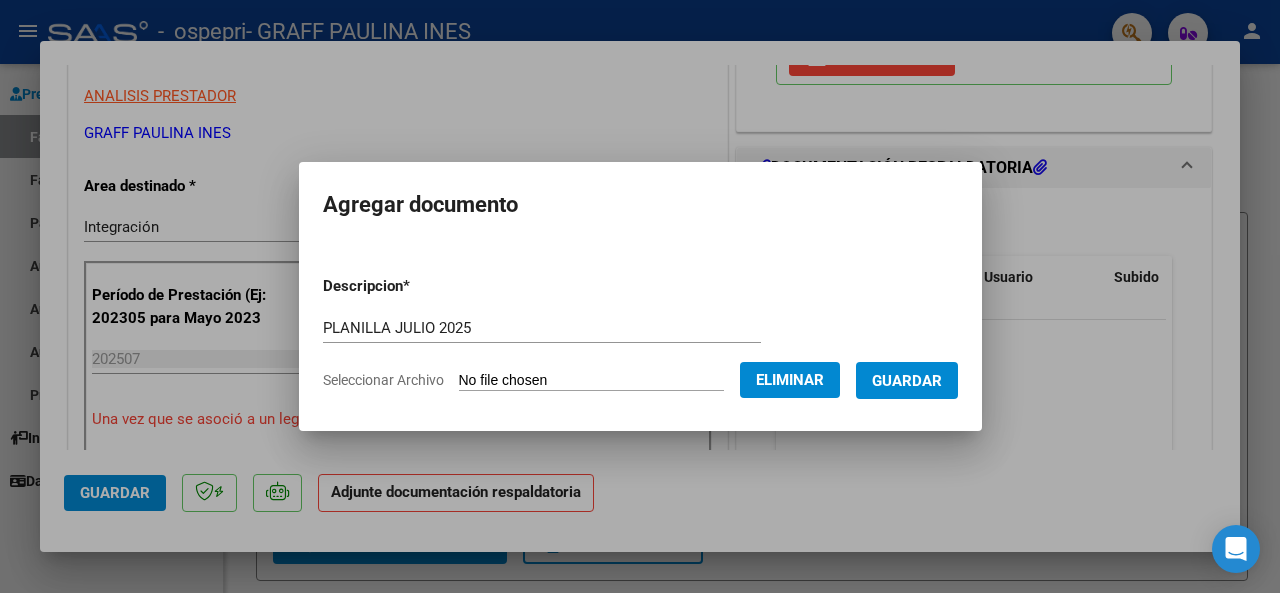 click on "Guardar" at bounding box center [907, 381] 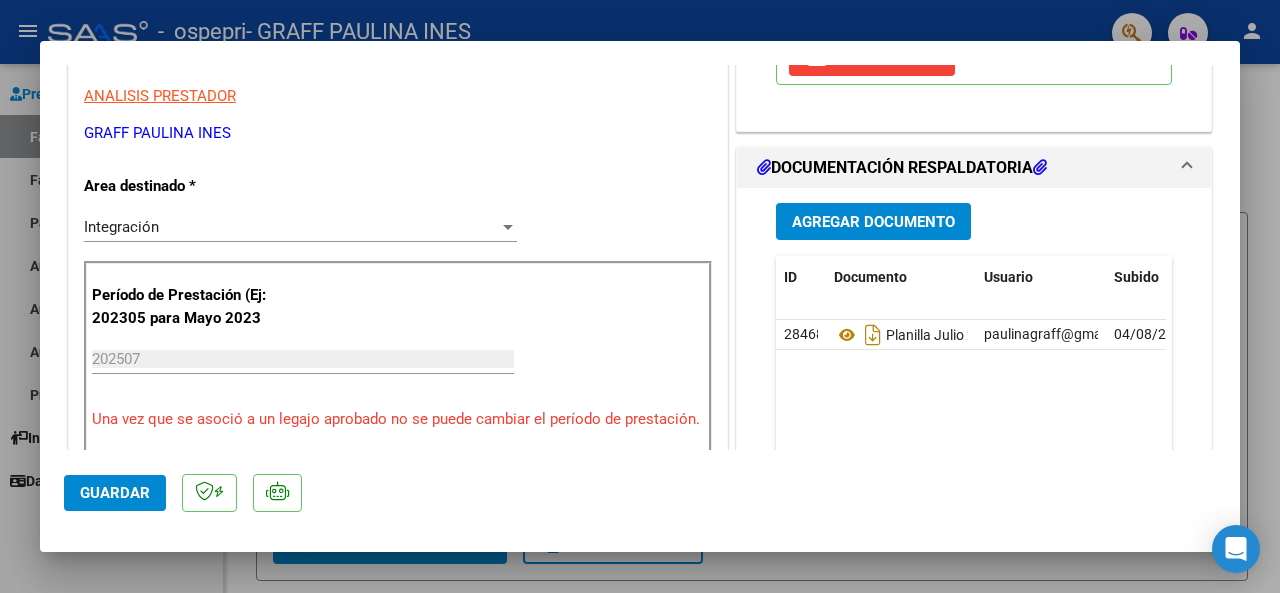 click at bounding box center [640, 296] 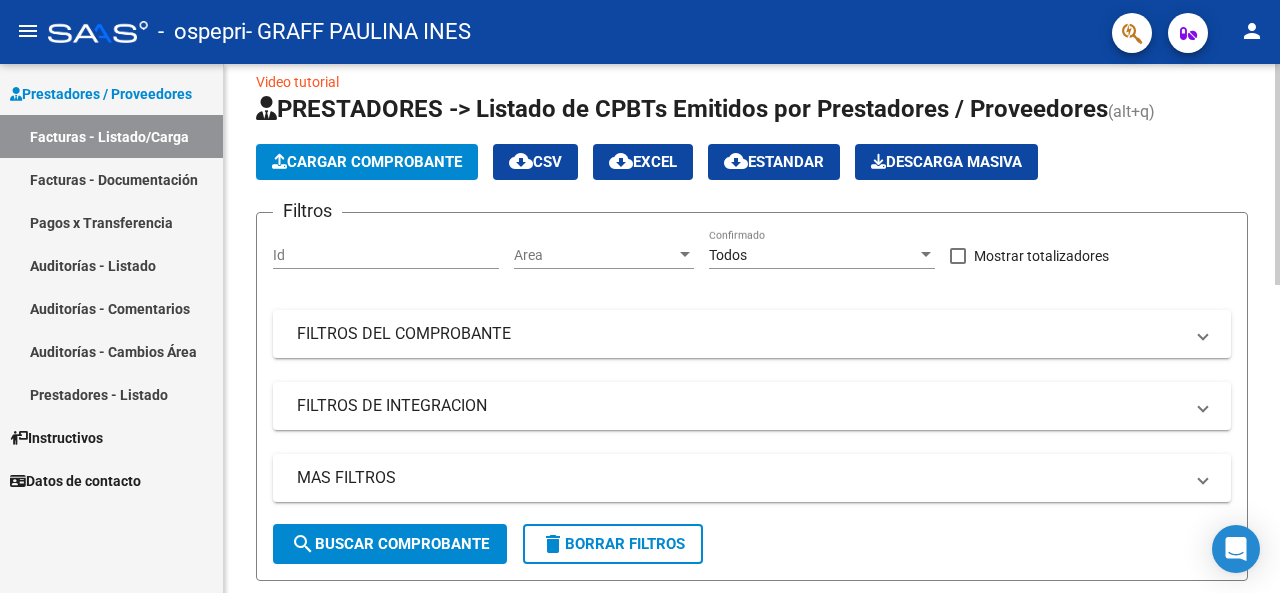 click on "Cargar Comprobante" 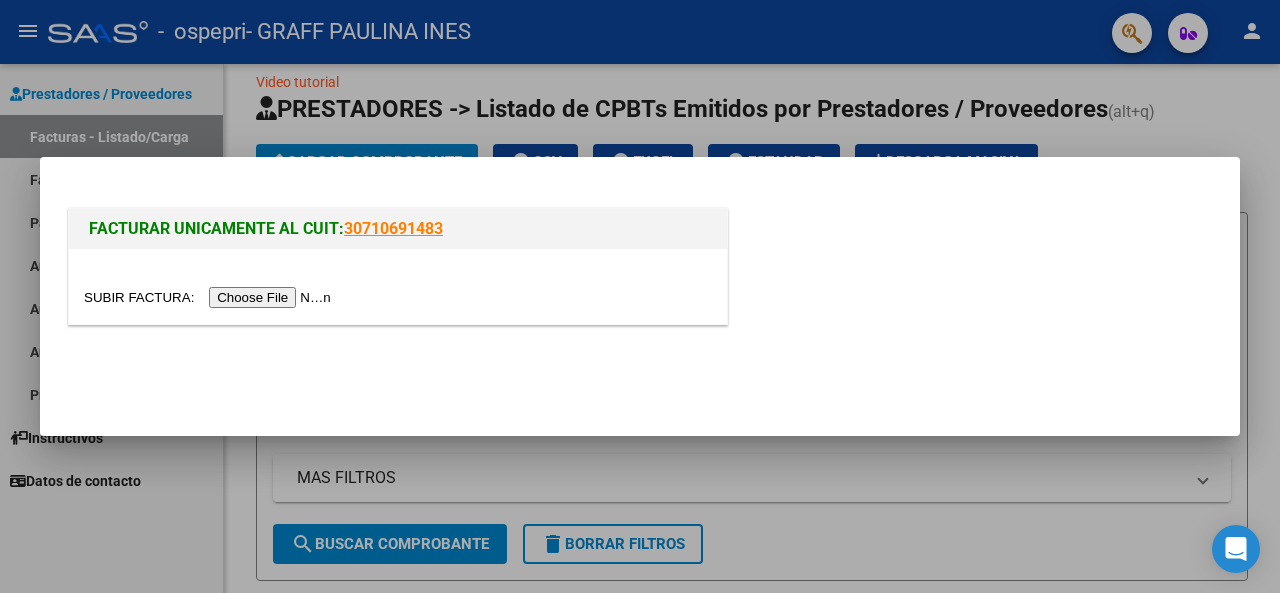 click at bounding box center [210, 297] 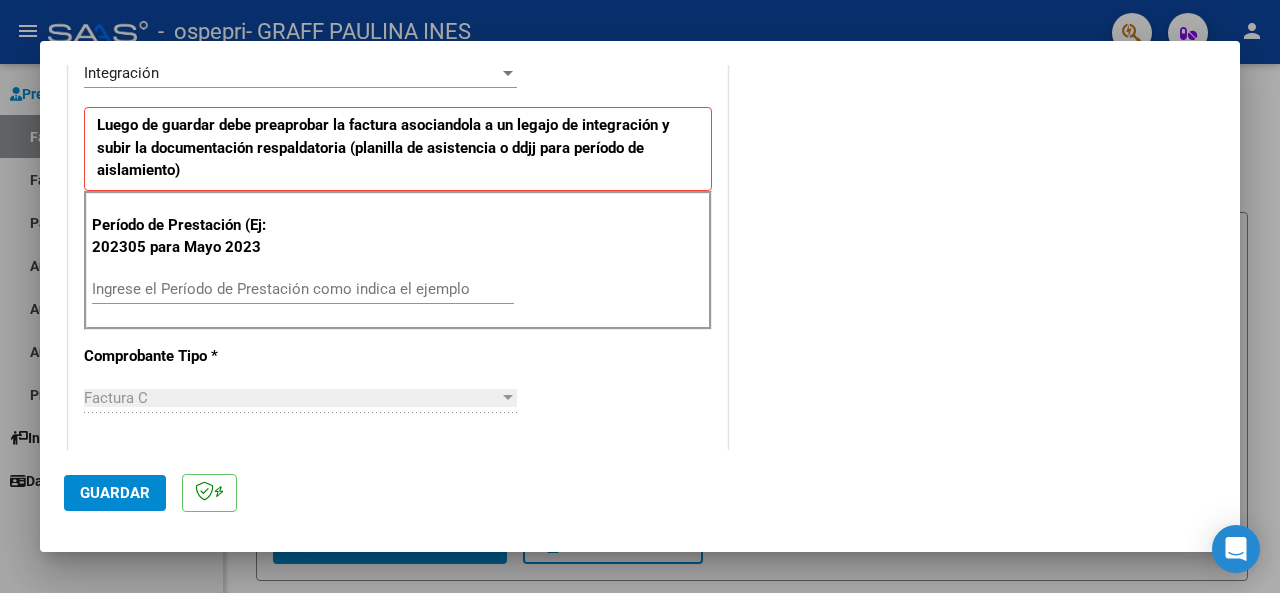 scroll, scrollTop: 485, scrollLeft: 0, axis: vertical 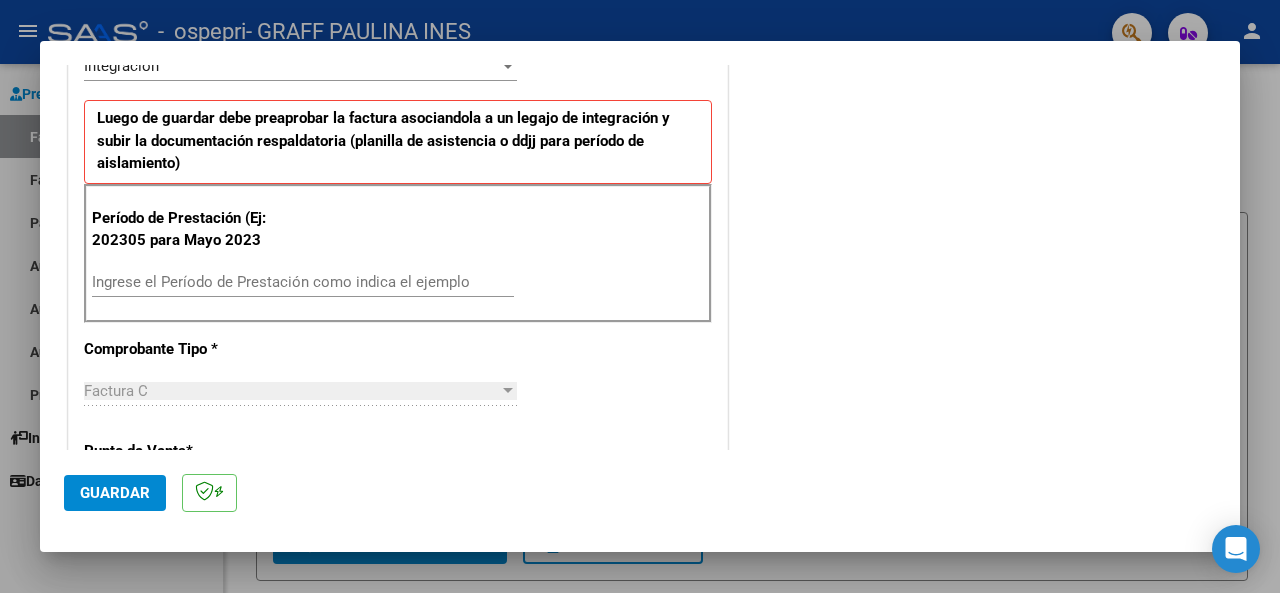 click on "Ingrese el Período de Prestación como indica el ejemplo" at bounding box center (303, 282) 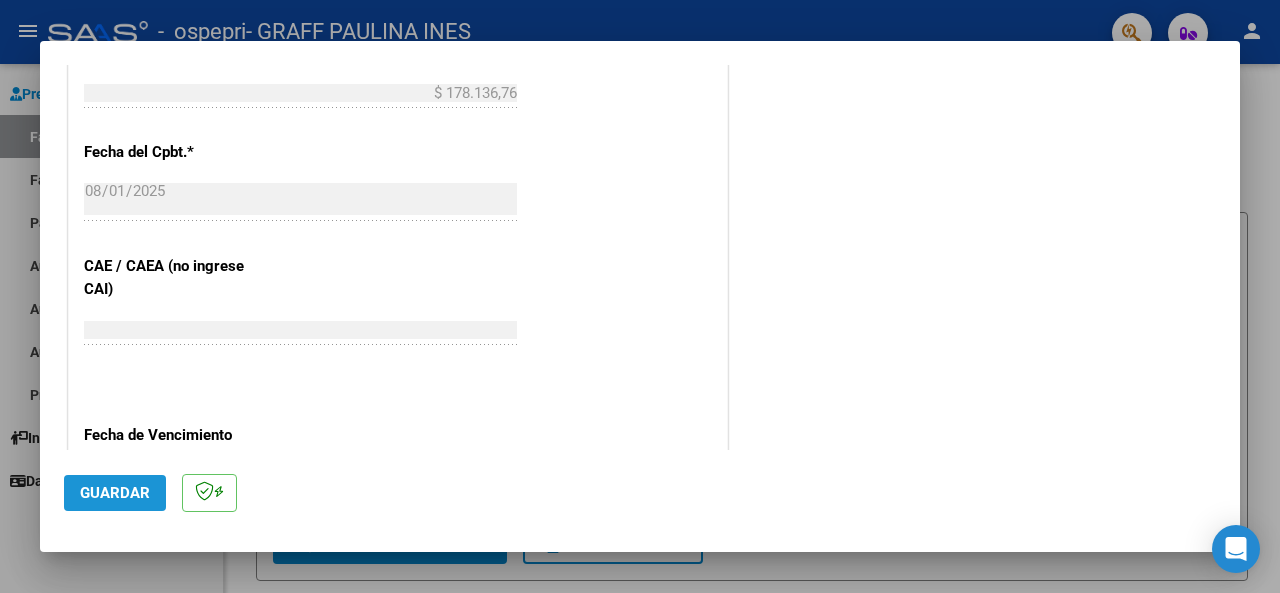 scroll, scrollTop: 1093, scrollLeft: 0, axis: vertical 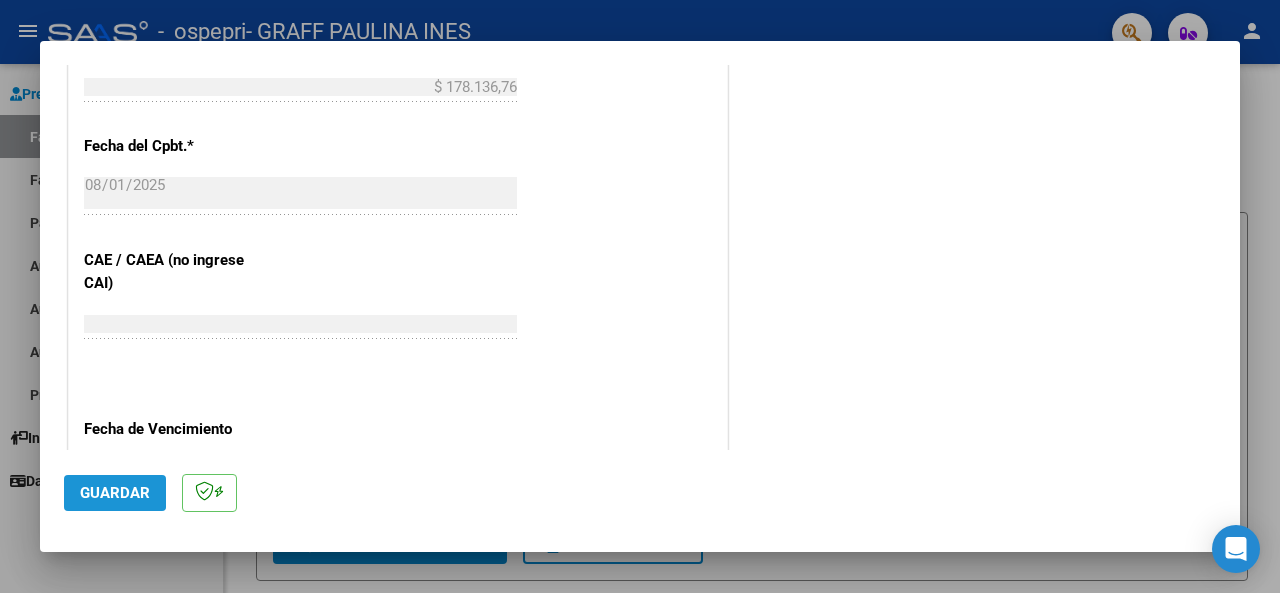 type on "202507" 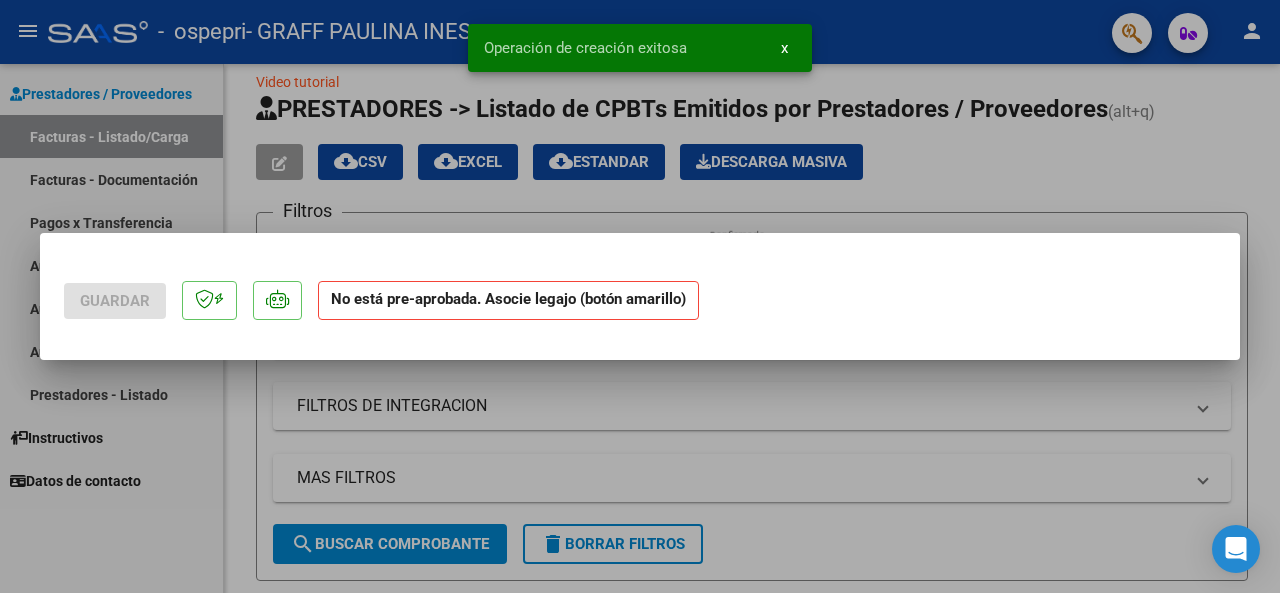 scroll, scrollTop: 0, scrollLeft: 0, axis: both 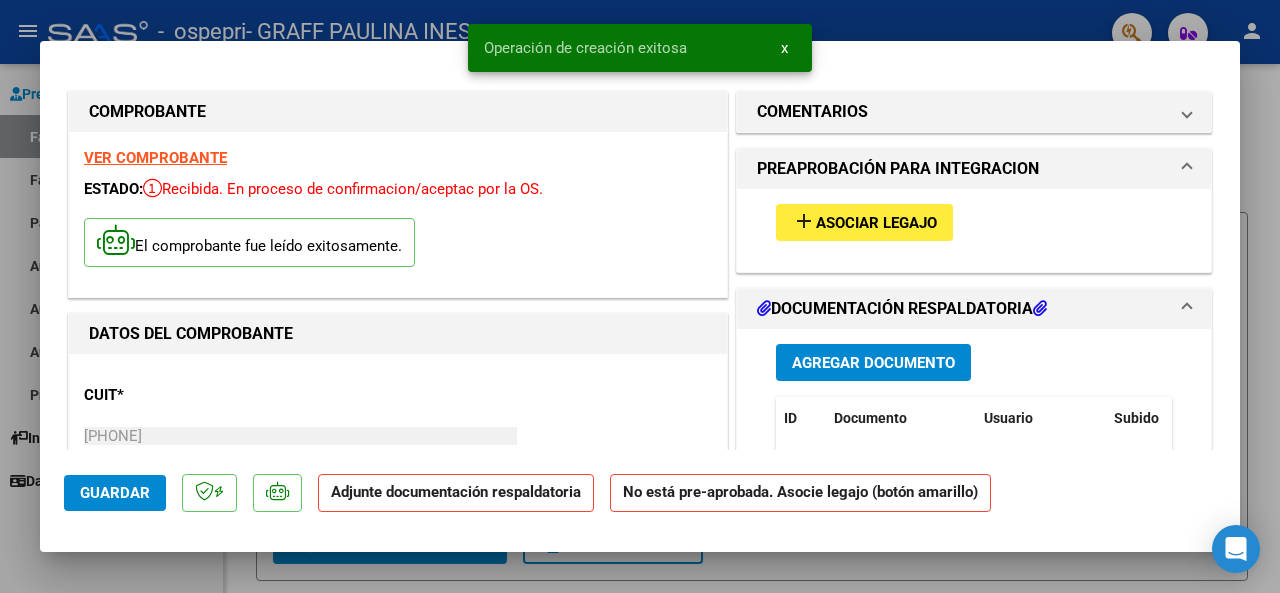 click on "Asociar Legajo" at bounding box center (876, 223) 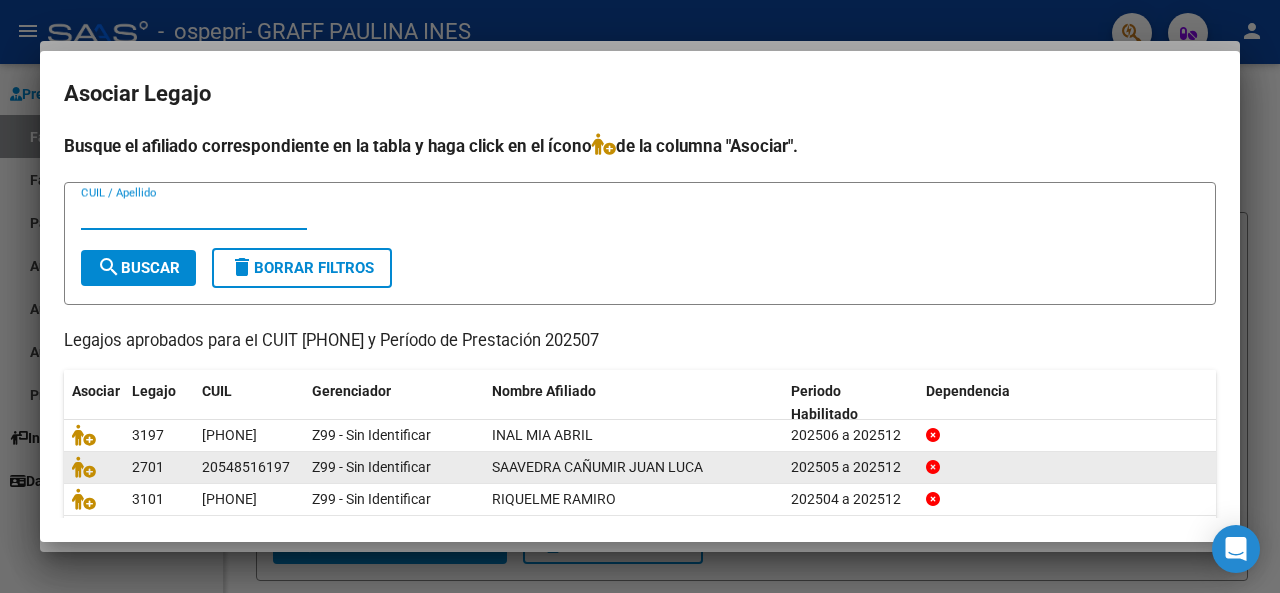 click on "SAAVEDRA CAÑUMIR JUAN LUCA" 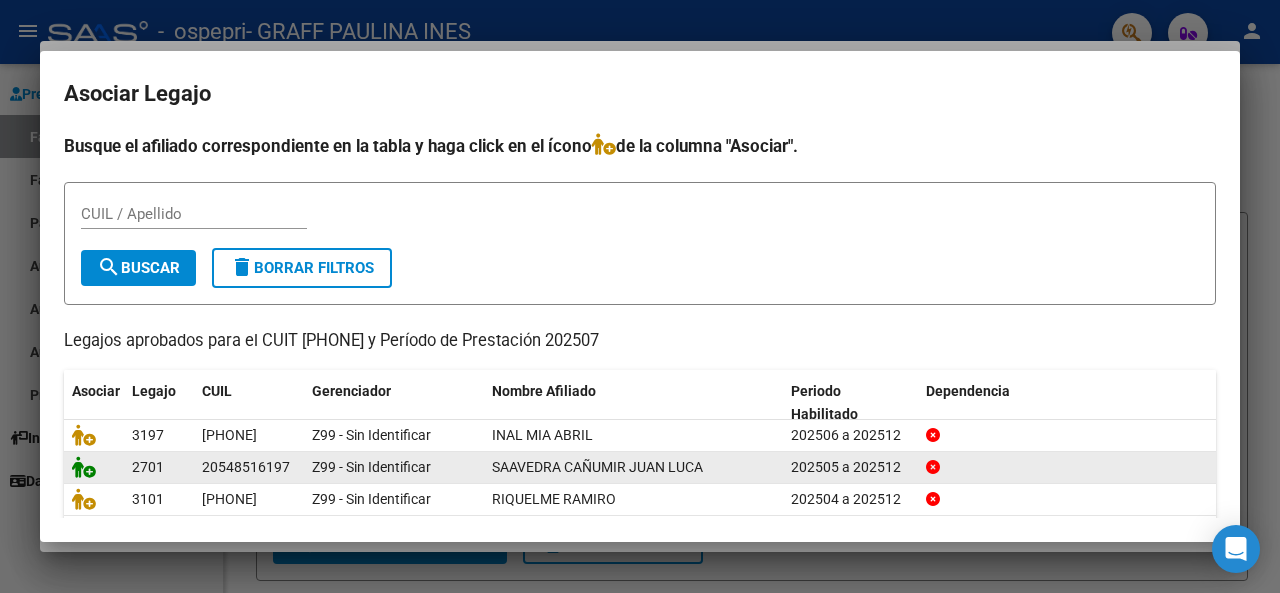 click 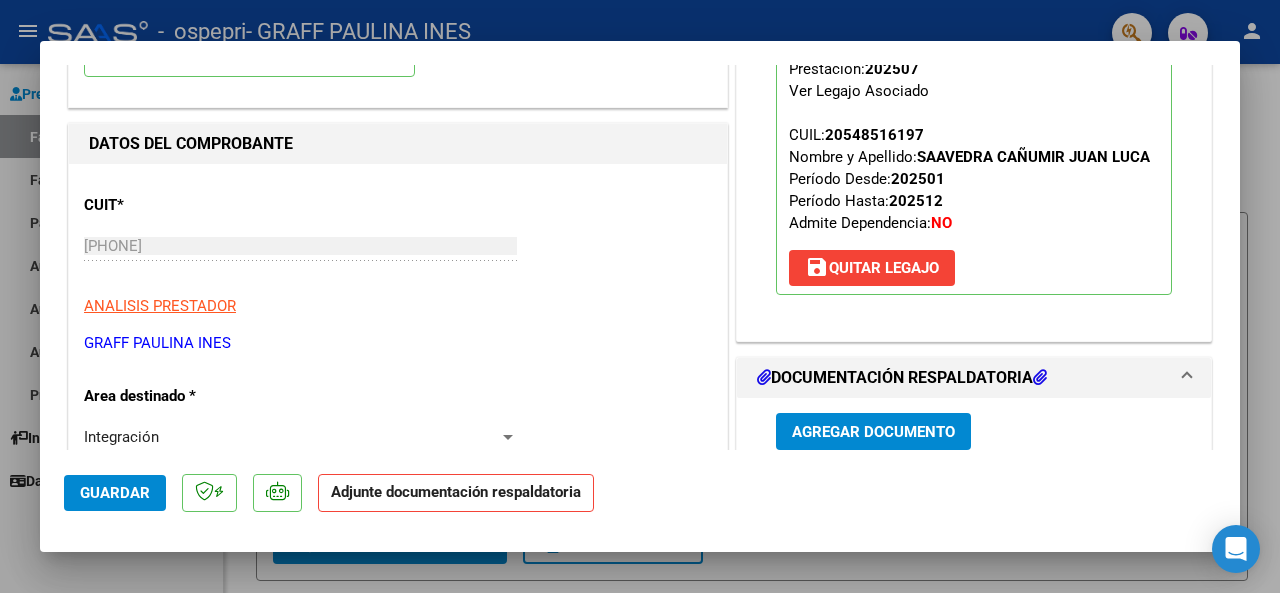 scroll, scrollTop: 195, scrollLeft: 0, axis: vertical 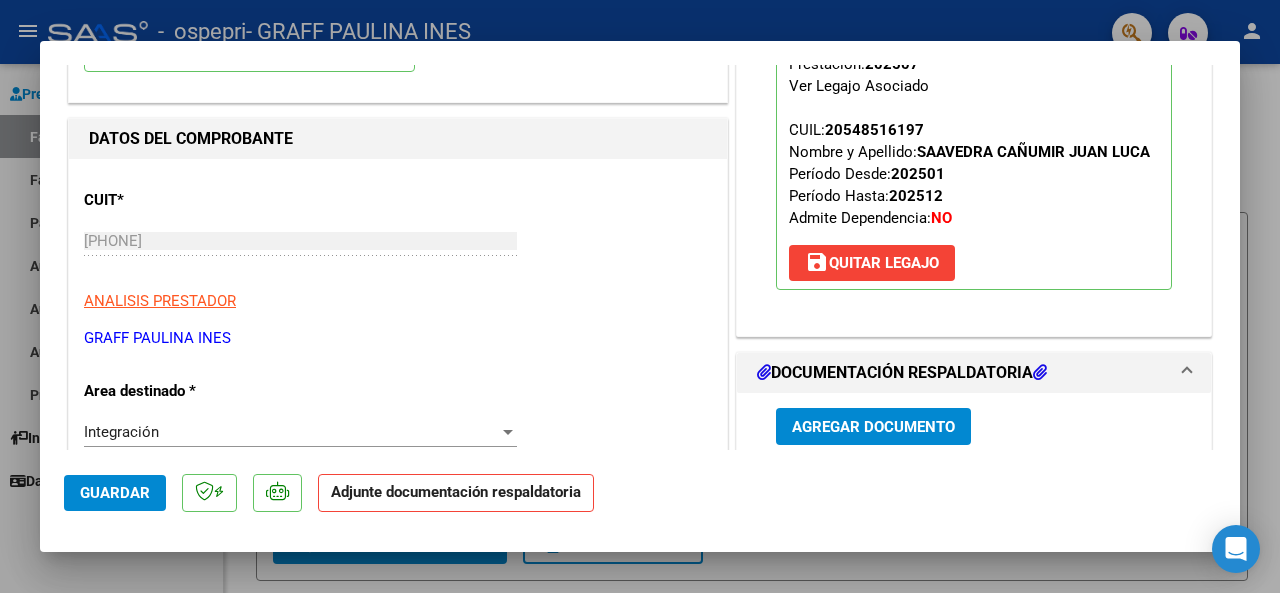 click on "Agregar Documento" at bounding box center [873, 427] 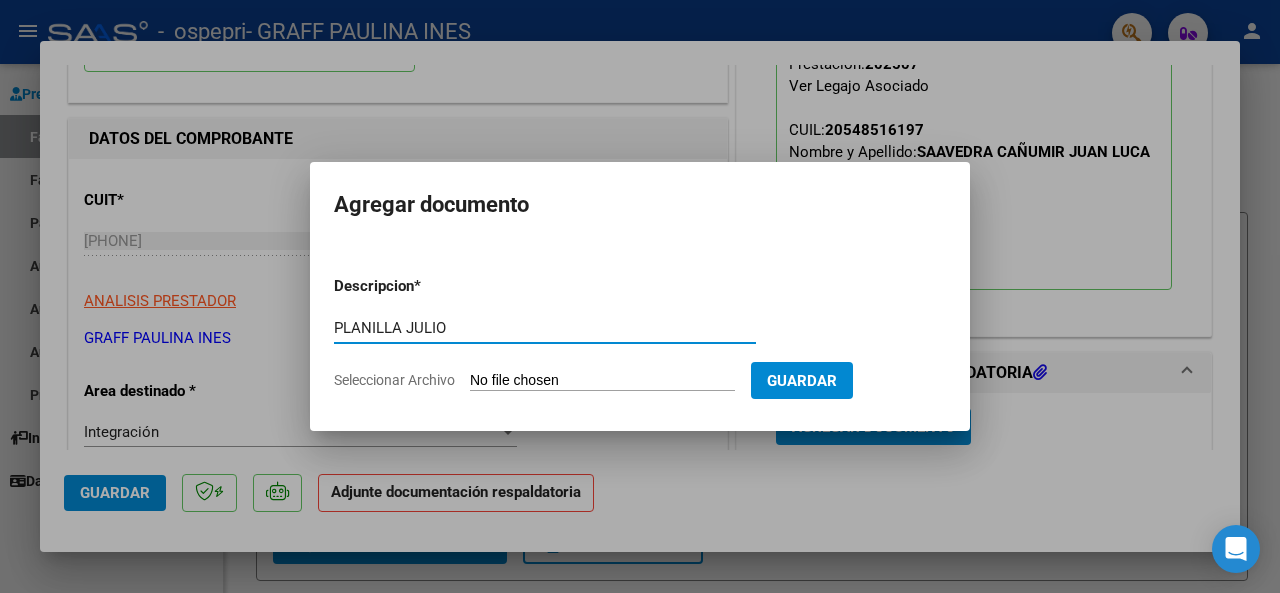 type on "PLANILLA JULIO" 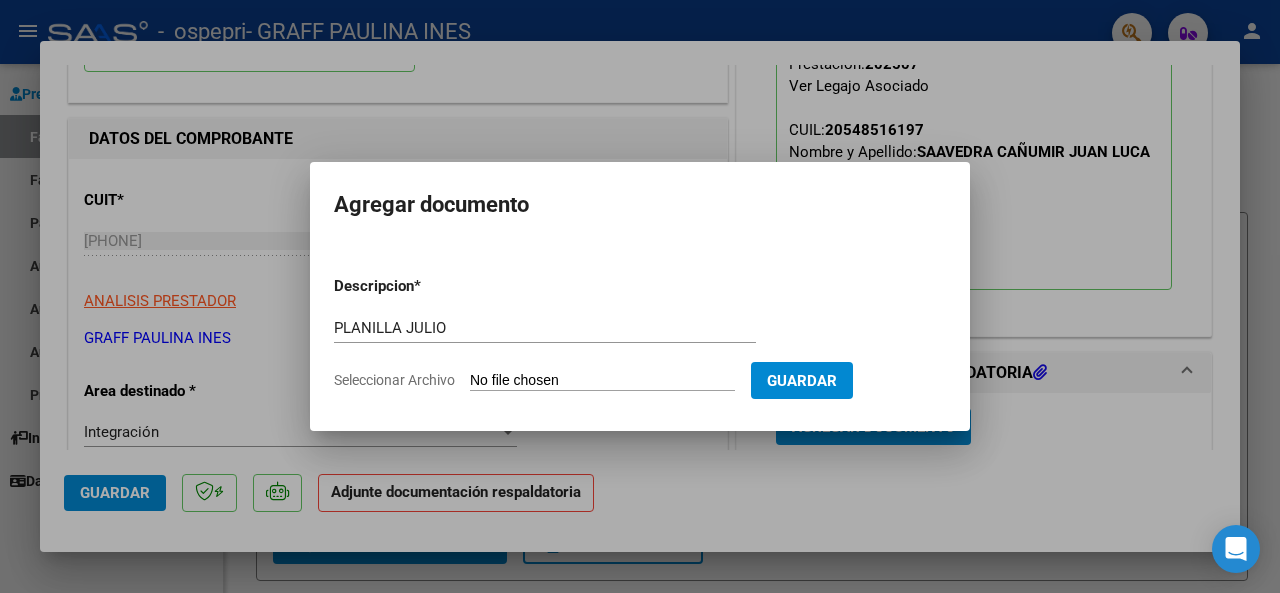 type on "C:\fakepath\PLANILLA SAAVEDRA.pdf" 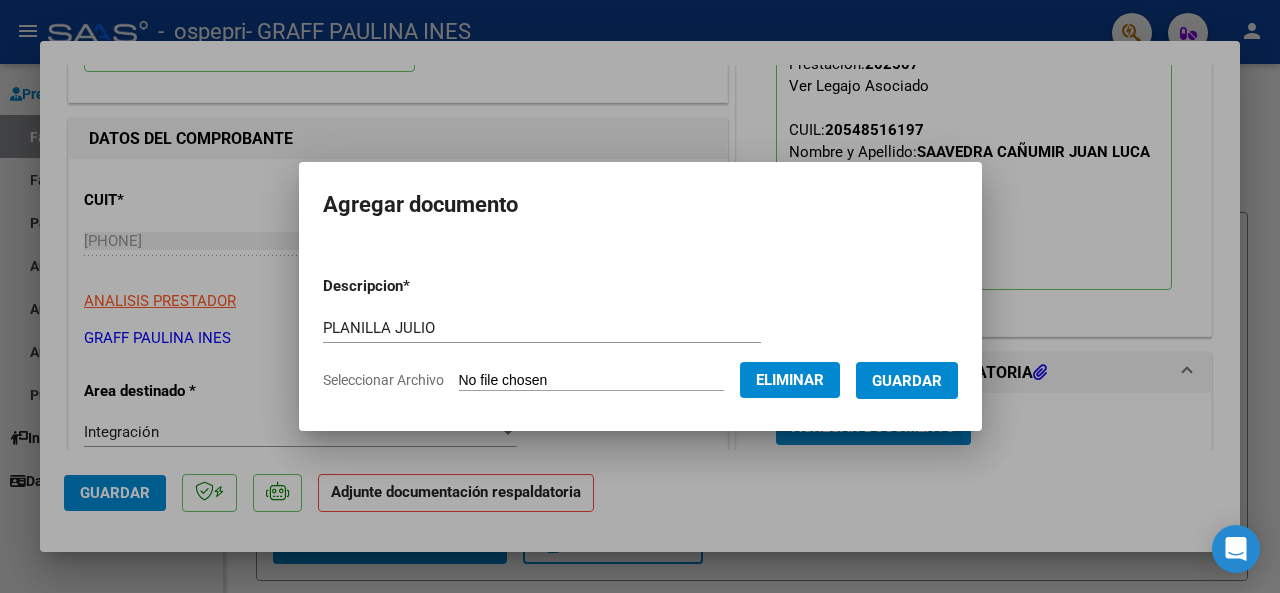 click on "Guardar" at bounding box center (907, 381) 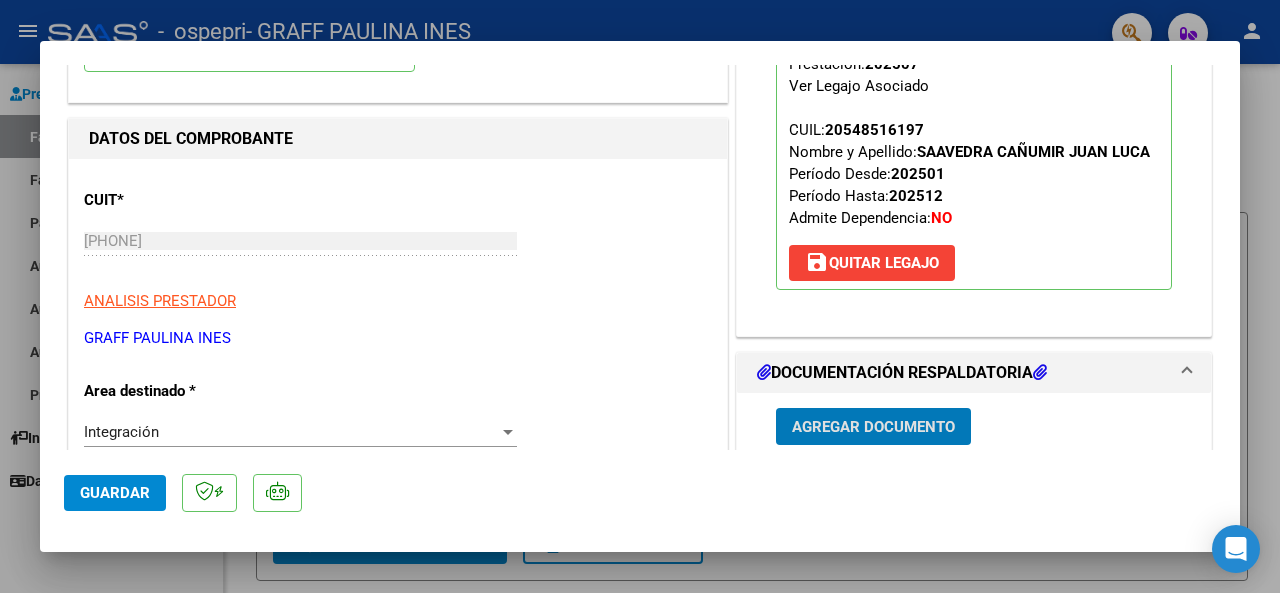 click at bounding box center (640, 296) 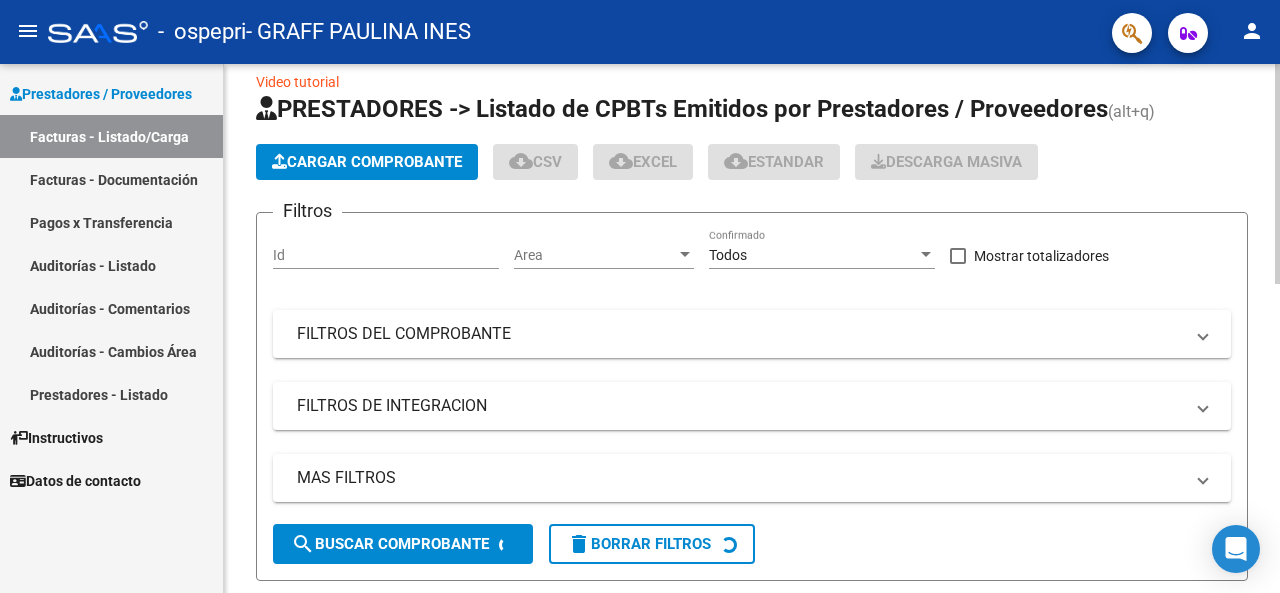 click on "Cargar Comprobante" 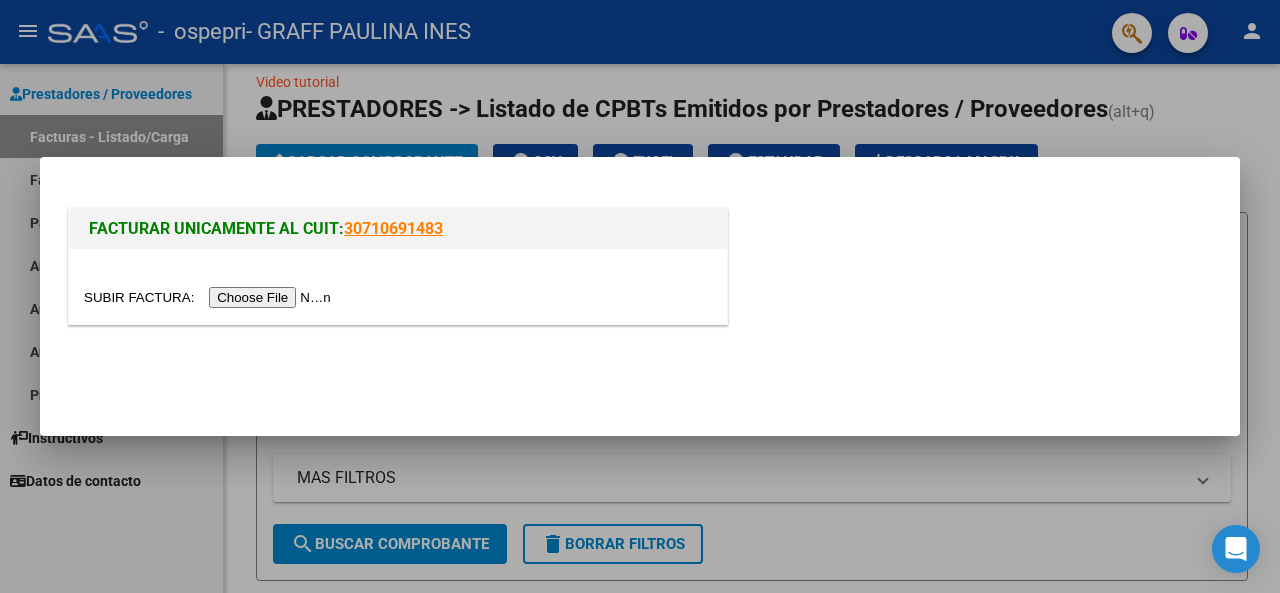 click at bounding box center [210, 297] 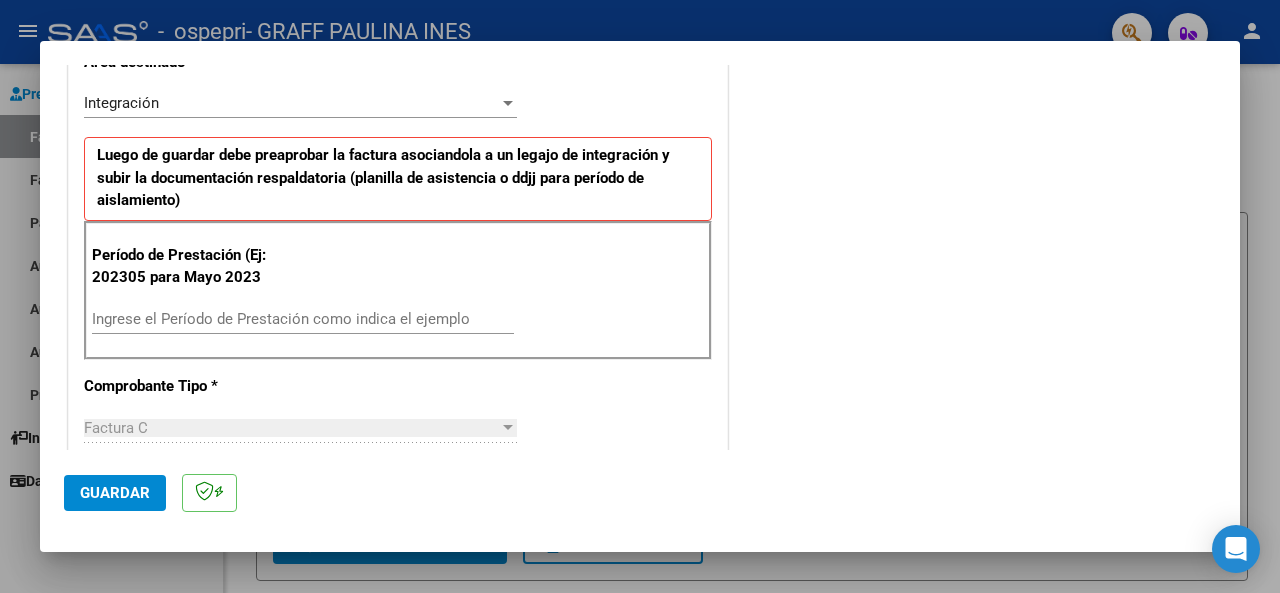 scroll, scrollTop: 460, scrollLeft: 0, axis: vertical 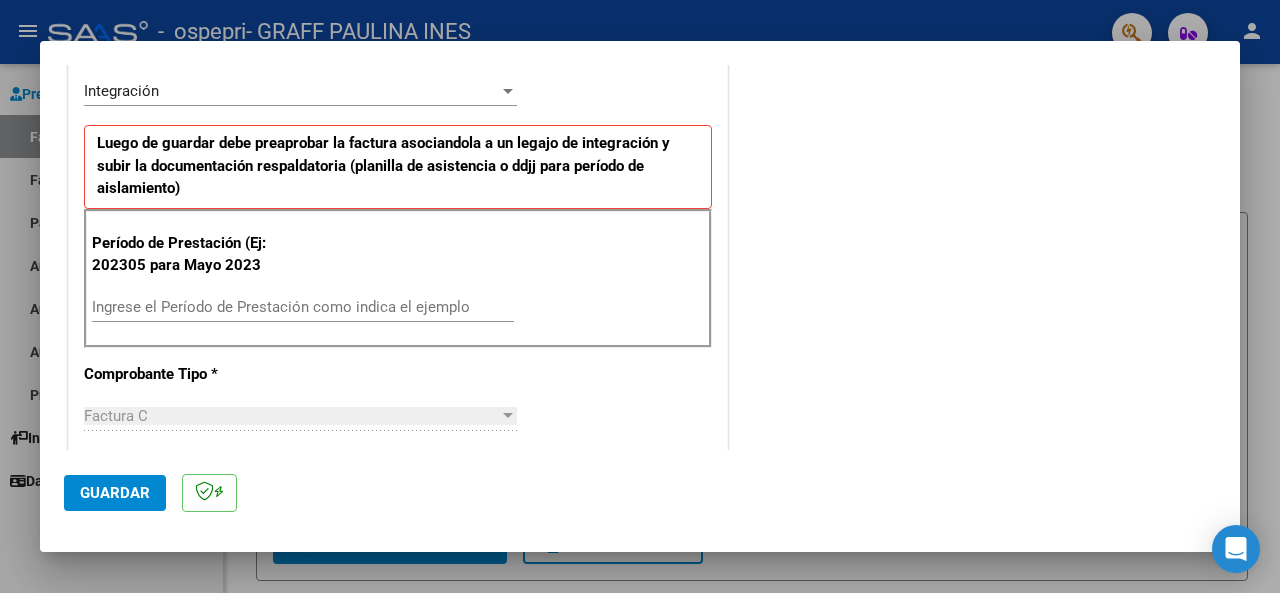 click on "Ingrese el Período de Prestación como indica el ejemplo" at bounding box center (303, 307) 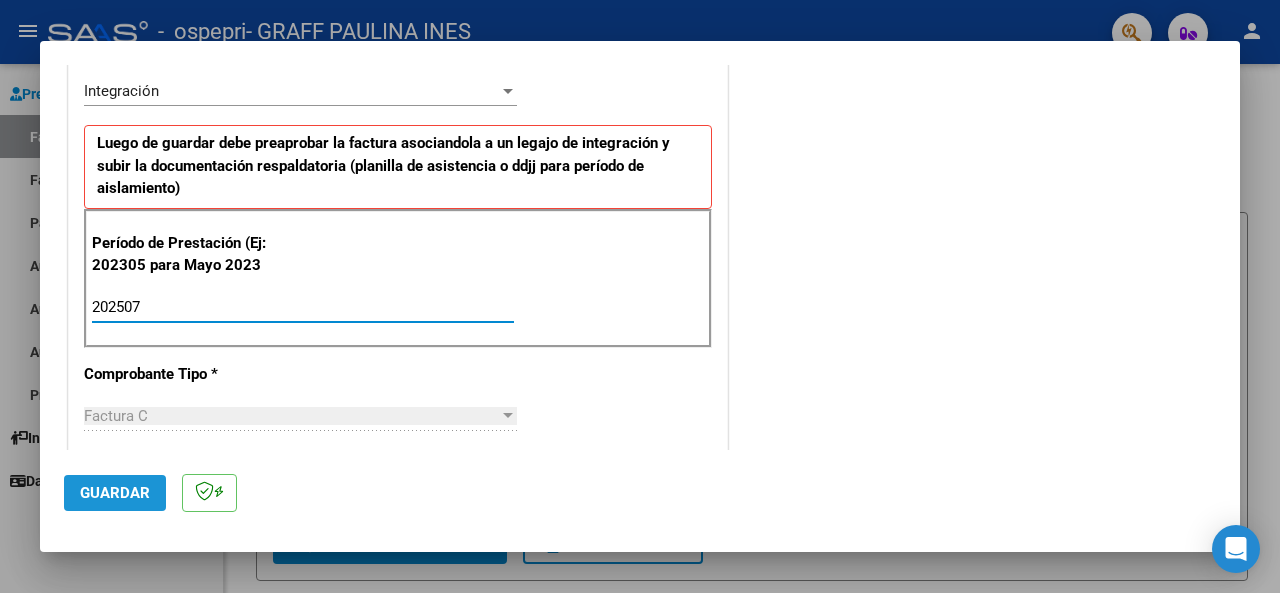 type on "202507" 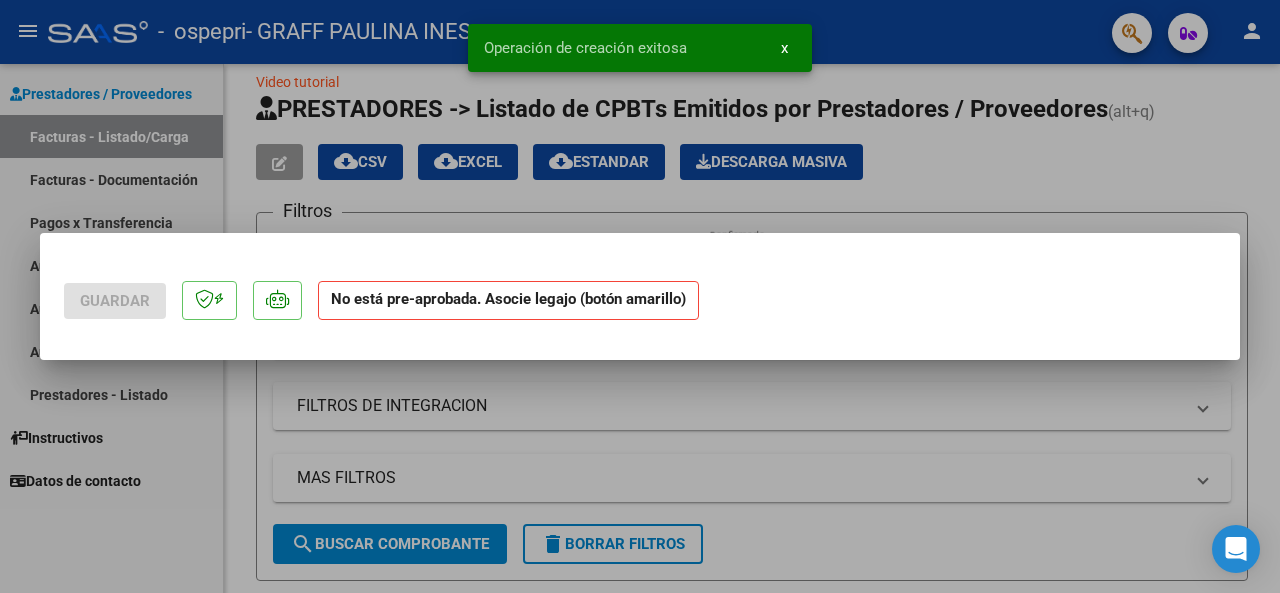 scroll, scrollTop: 0, scrollLeft: 0, axis: both 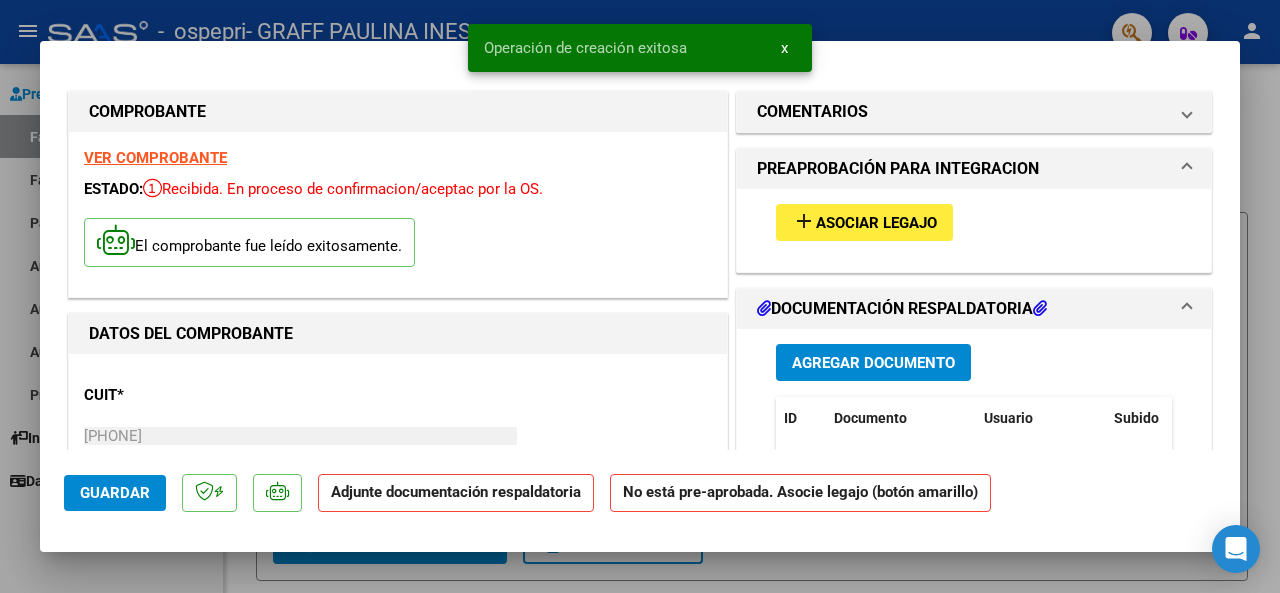 click on "add Asociar Legajo" at bounding box center (864, 222) 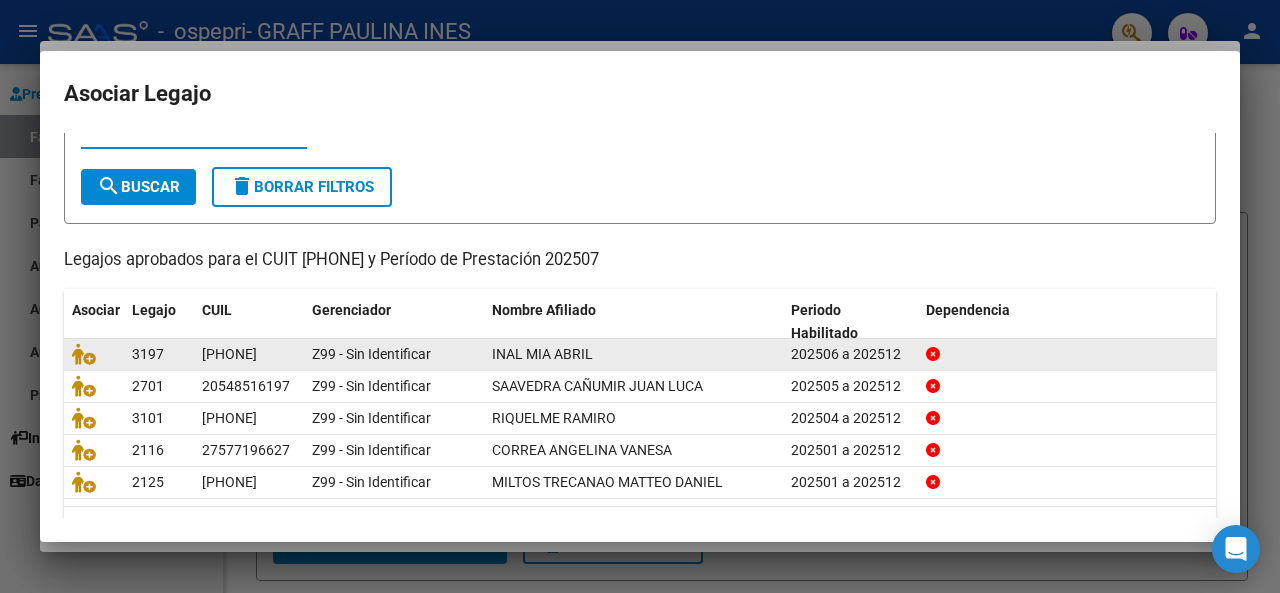 scroll, scrollTop: 124, scrollLeft: 0, axis: vertical 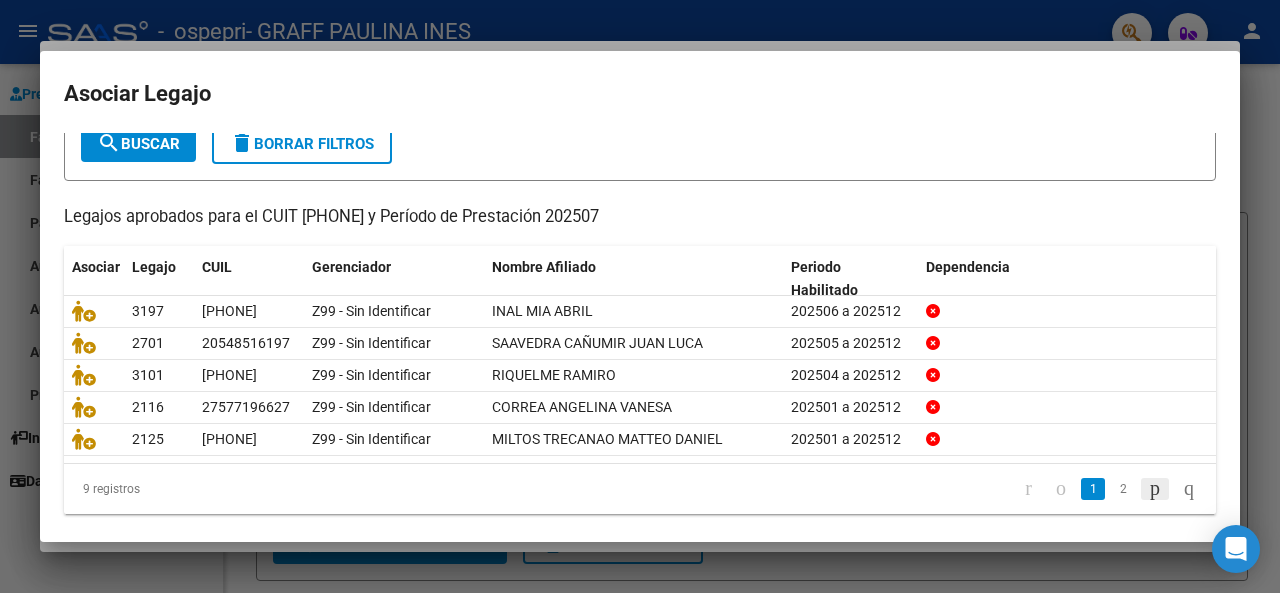 click 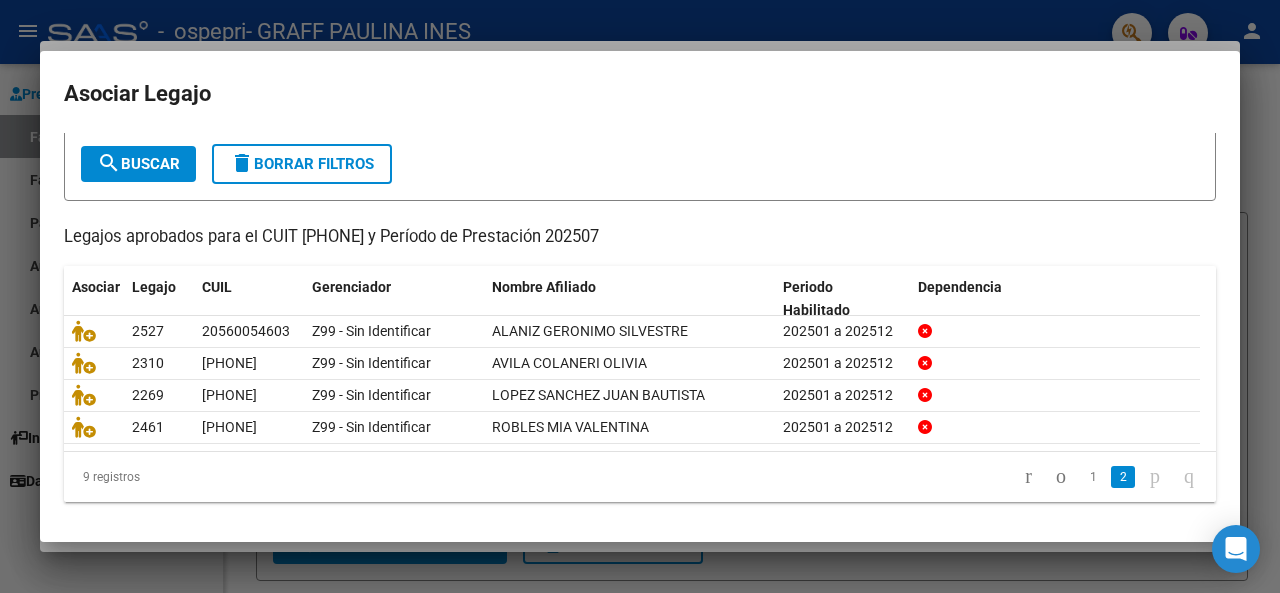 scroll, scrollTop: 98, scrollLeft: 0, axis: vertical 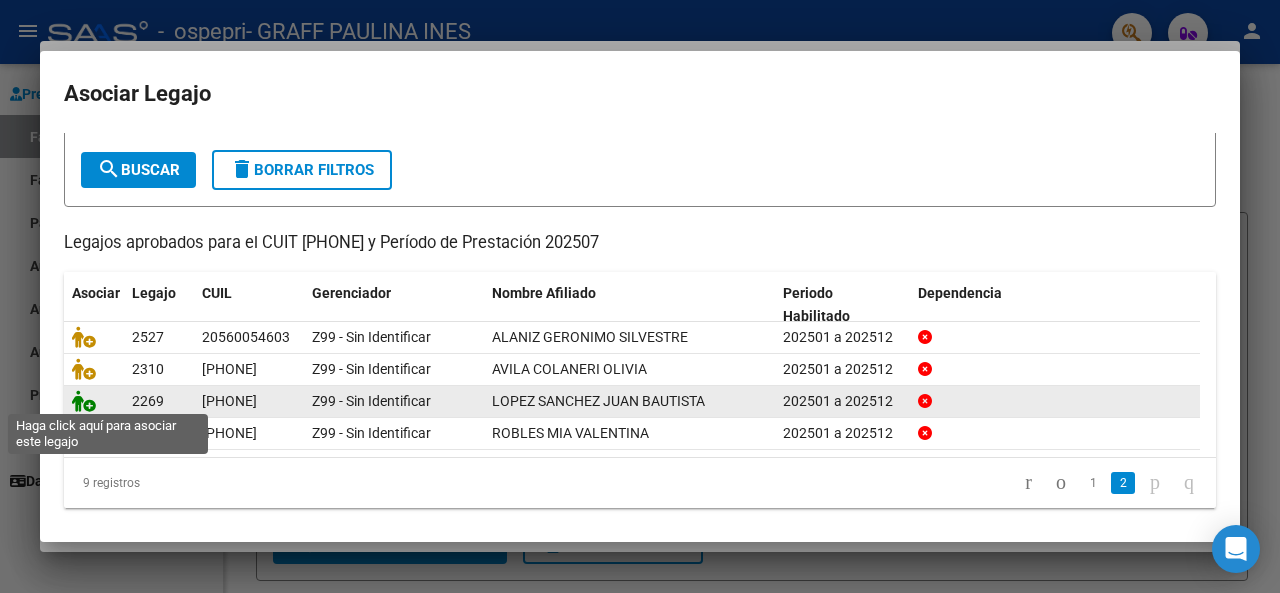 click 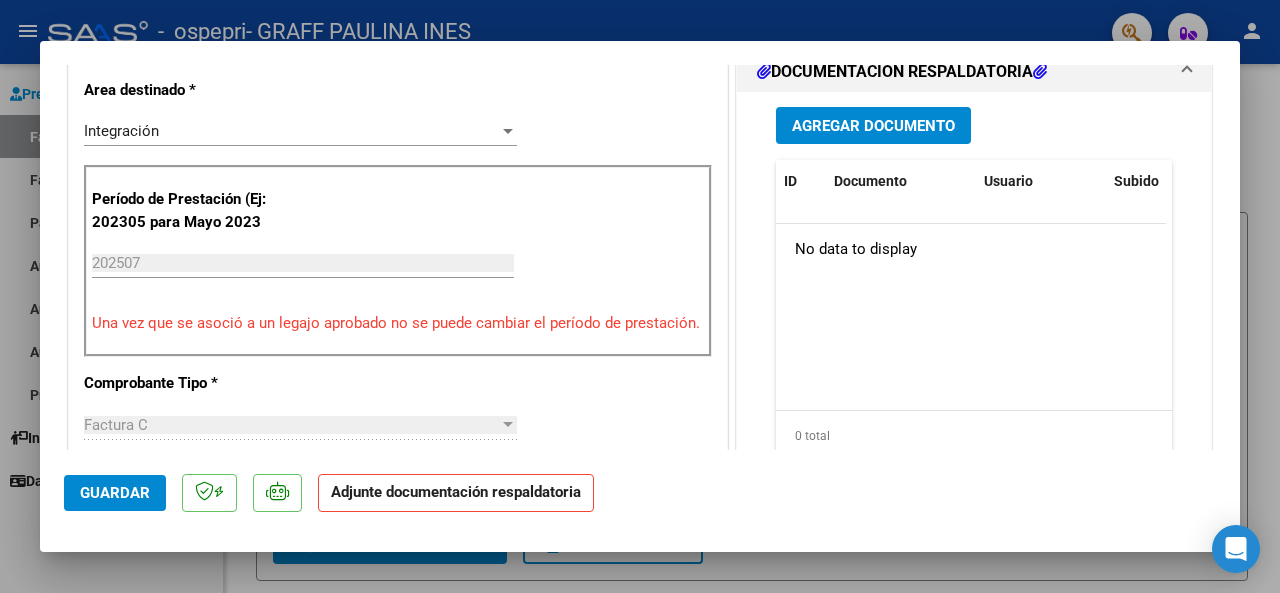 scroll, scrollTop: 500, scrollLeft: 0, axis: vertical 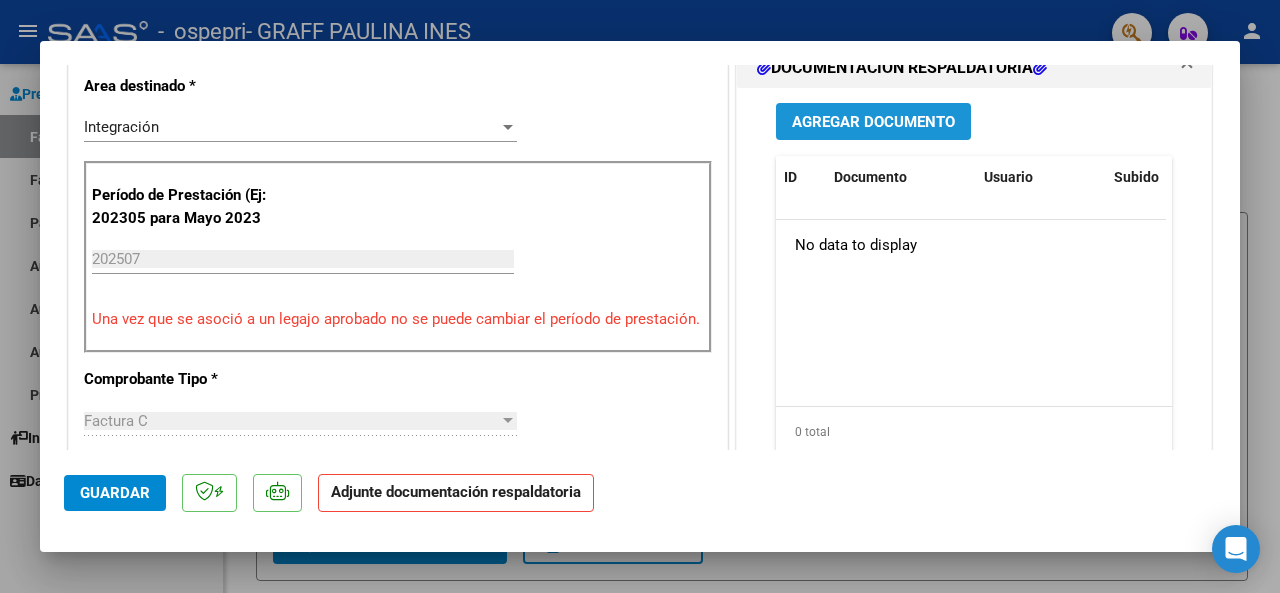 click on "Agregar Documento" at bounding box center (873, 122) 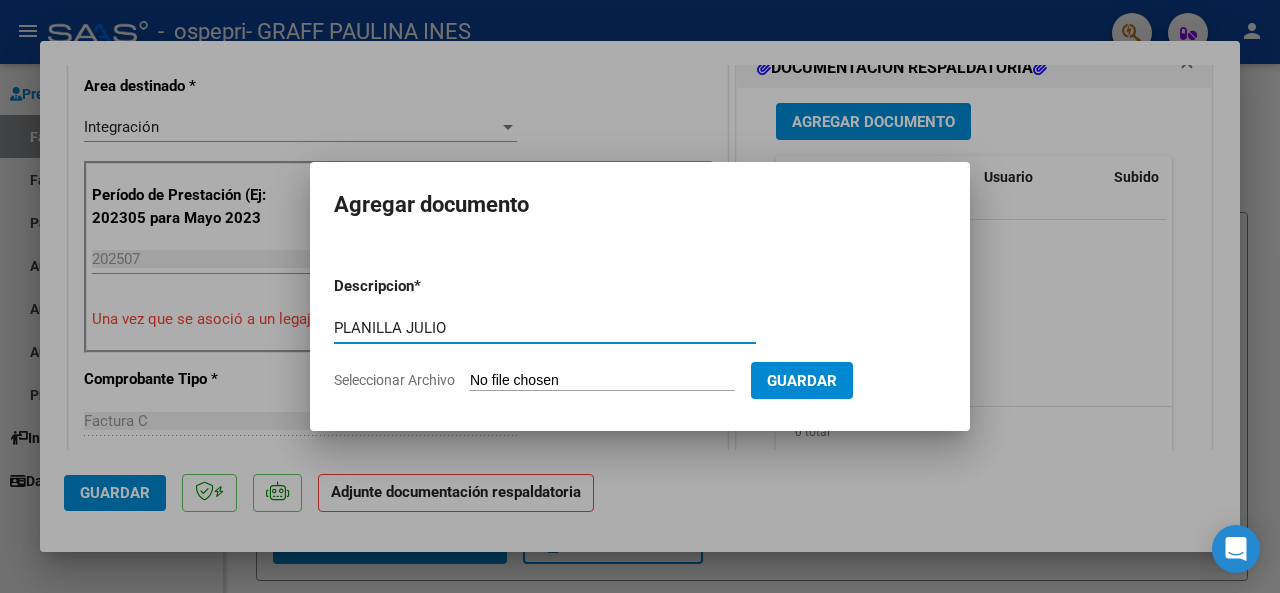 type on "PLANILLA JULIO" 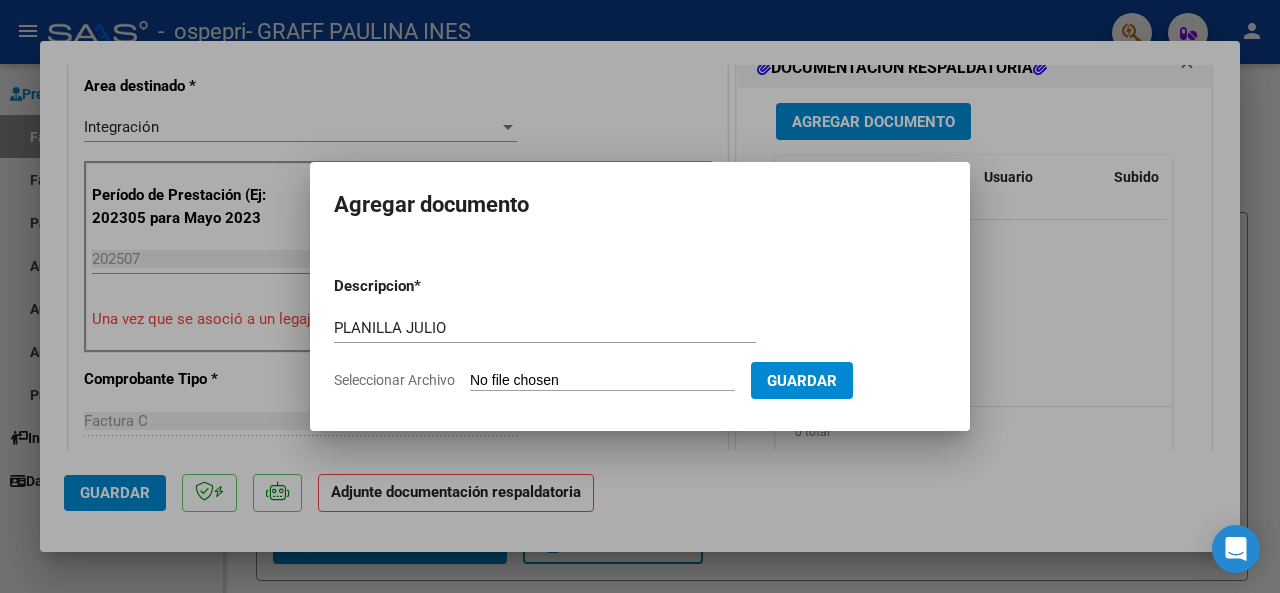 type on "C:\fakepath\PLANILLA LOPEZ.pdf" 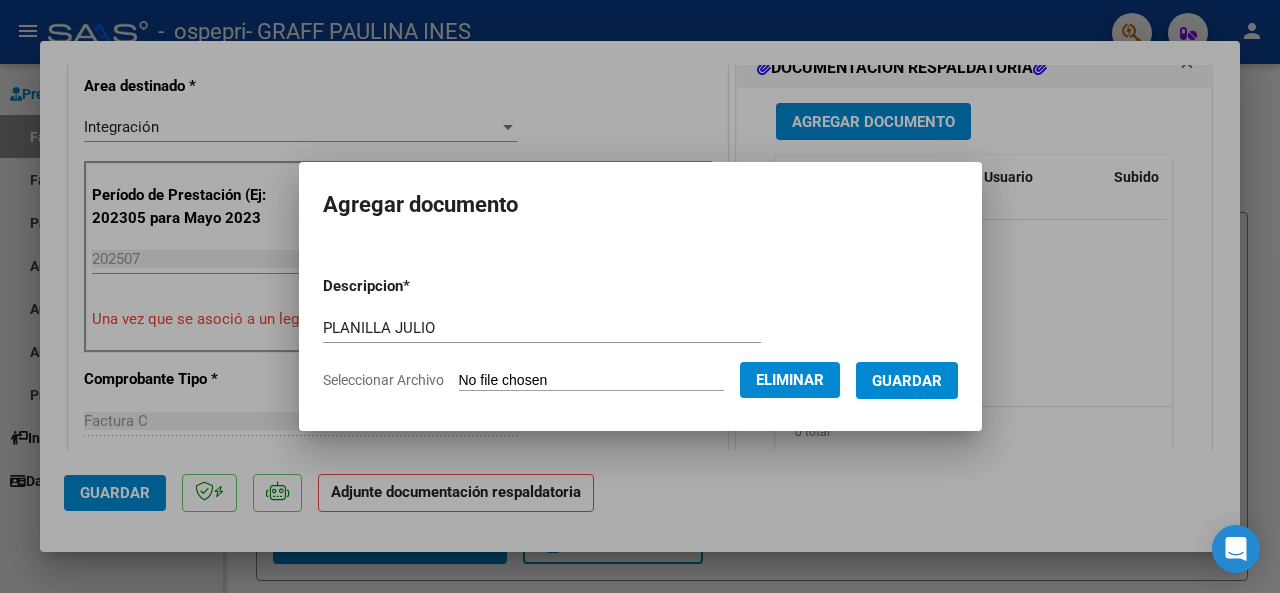click on "Guardar" at bounding box center (907, 381) 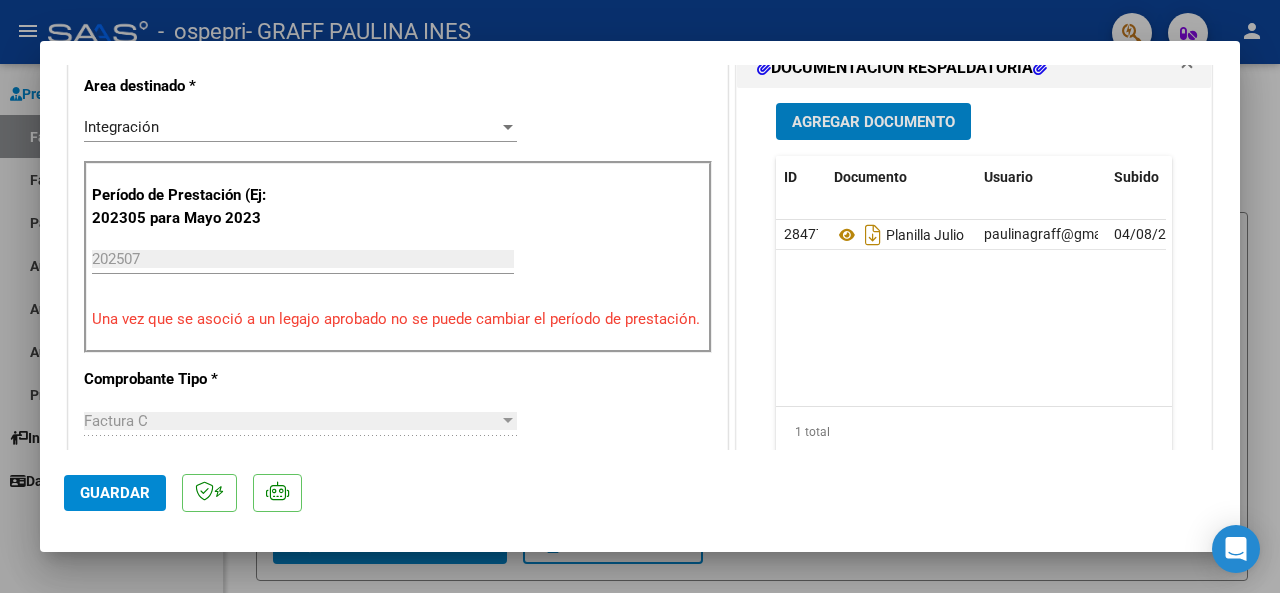 click on "Guardar" 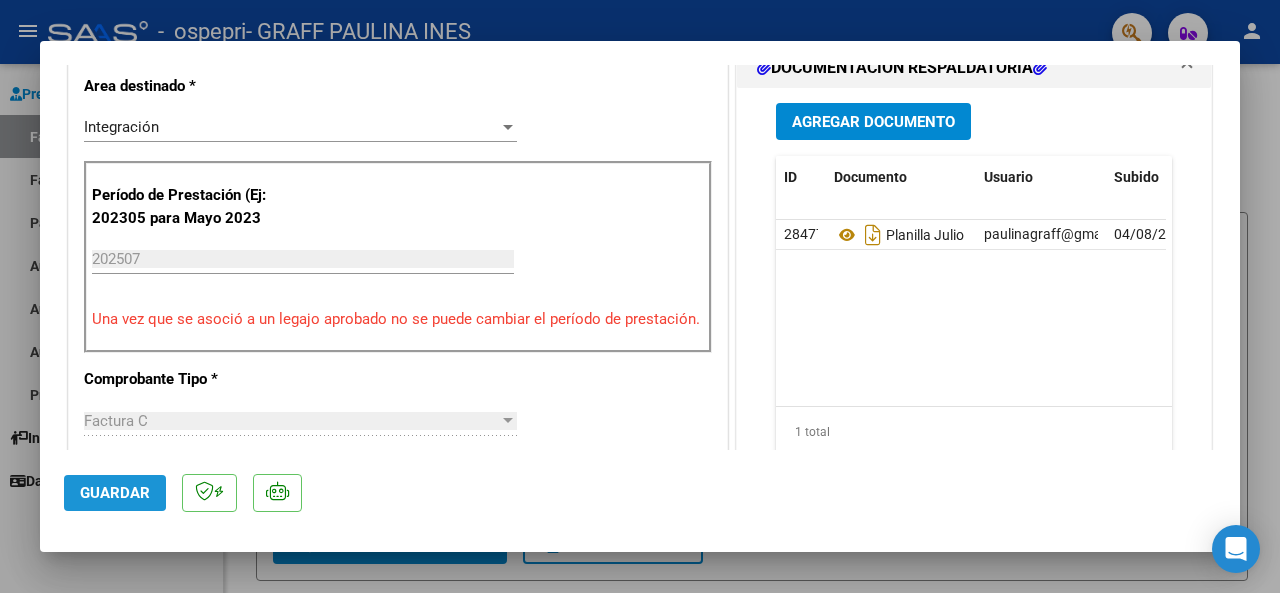 click on "Guardar" 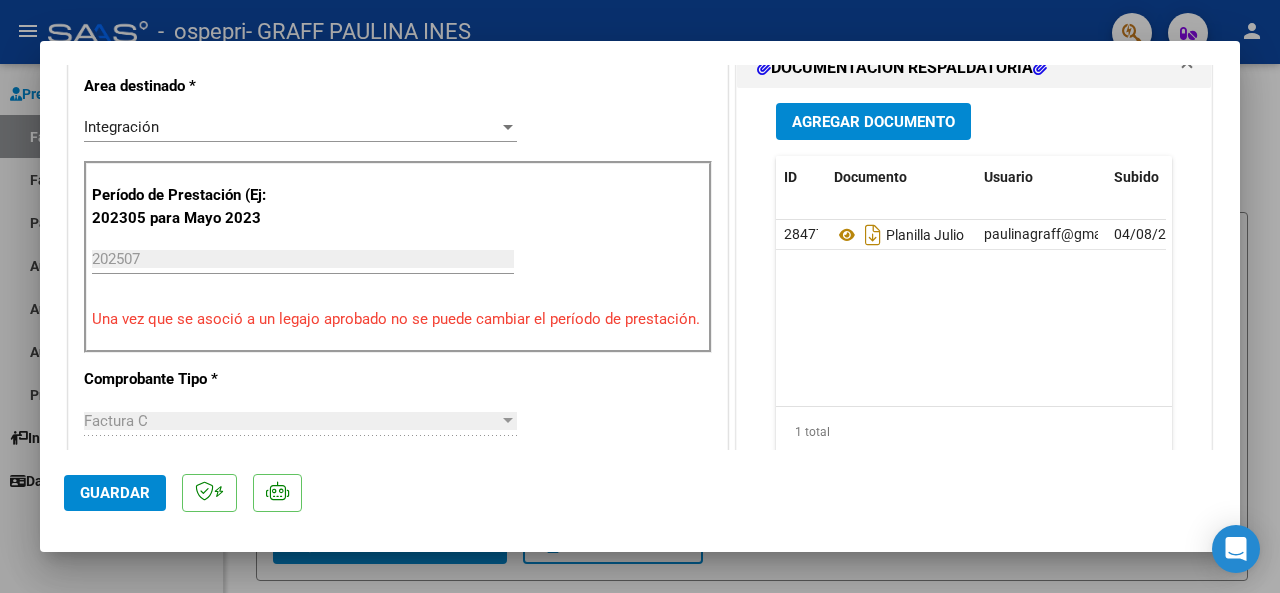 click at bounding box center [640, 296] 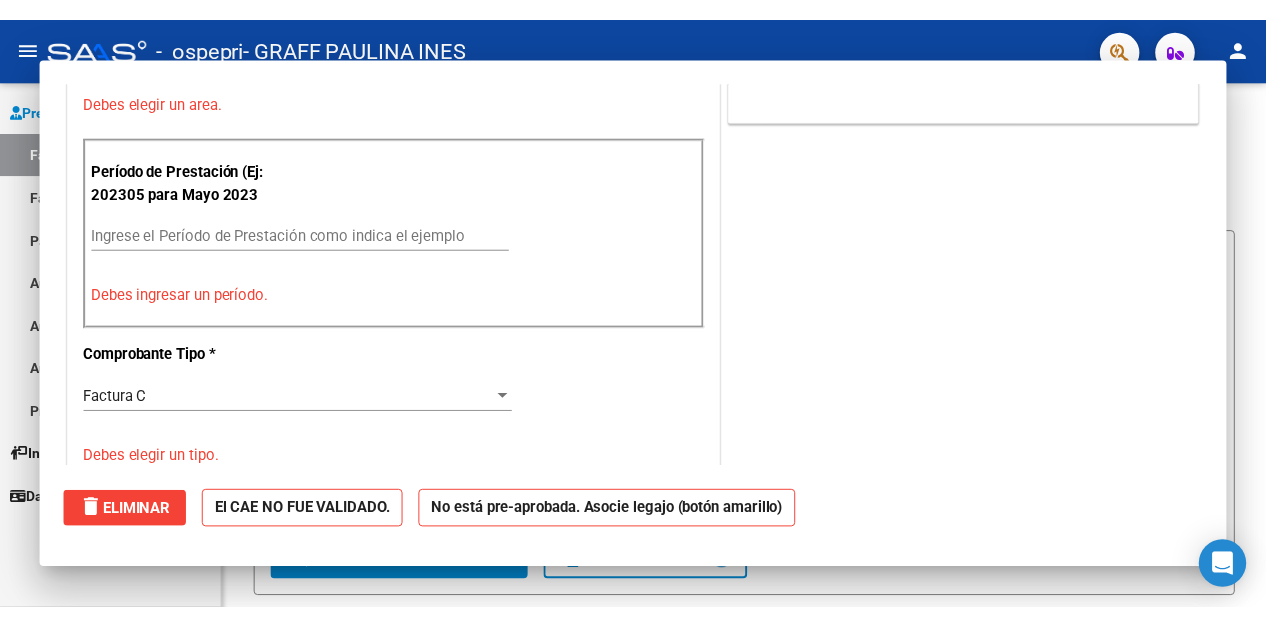 scroll, scrollTop: 0, scrollLeft: 0, axis: both 